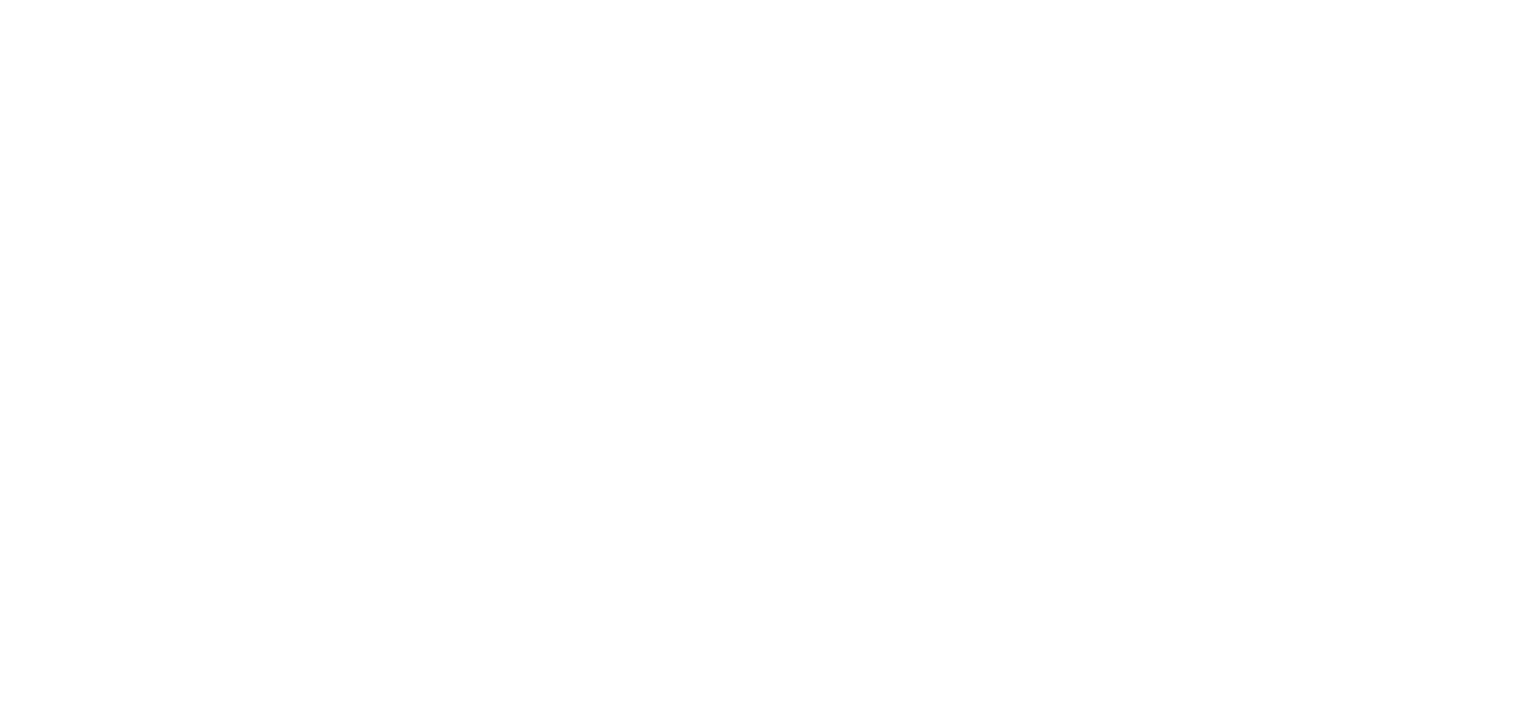 scroll, scrollTop: 0, scrollLeft: 0, axis: both 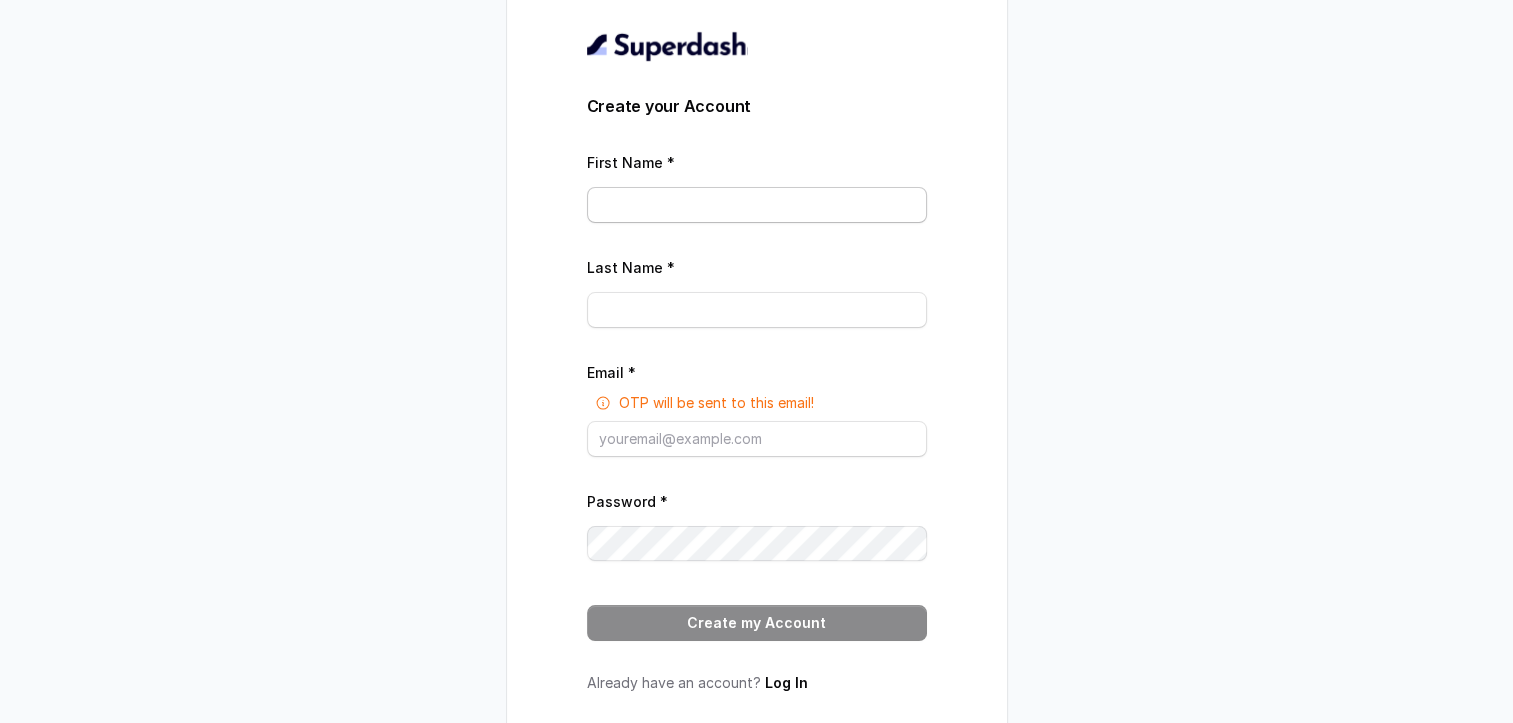 click on "First Name *" at bounding box center [757, 205] 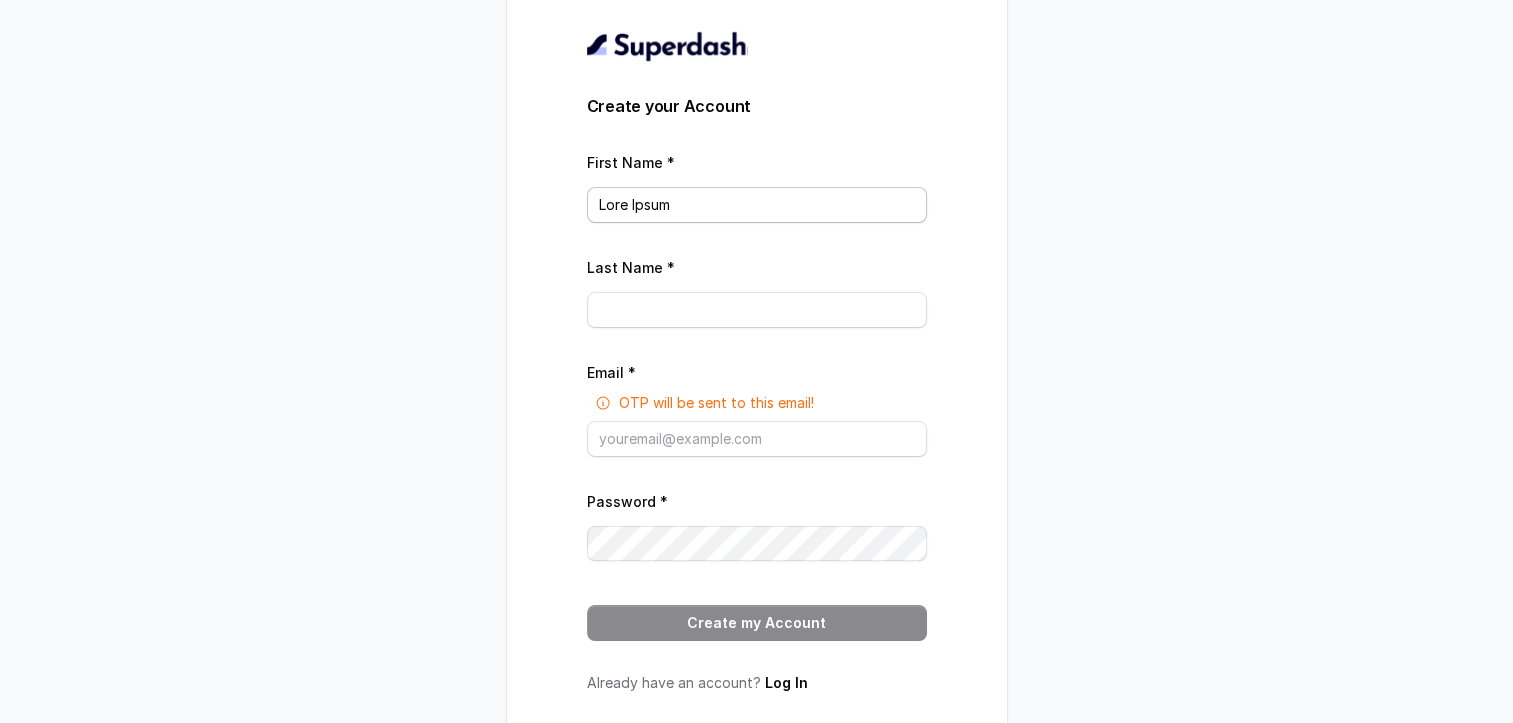 type on "Lore Ipsum" 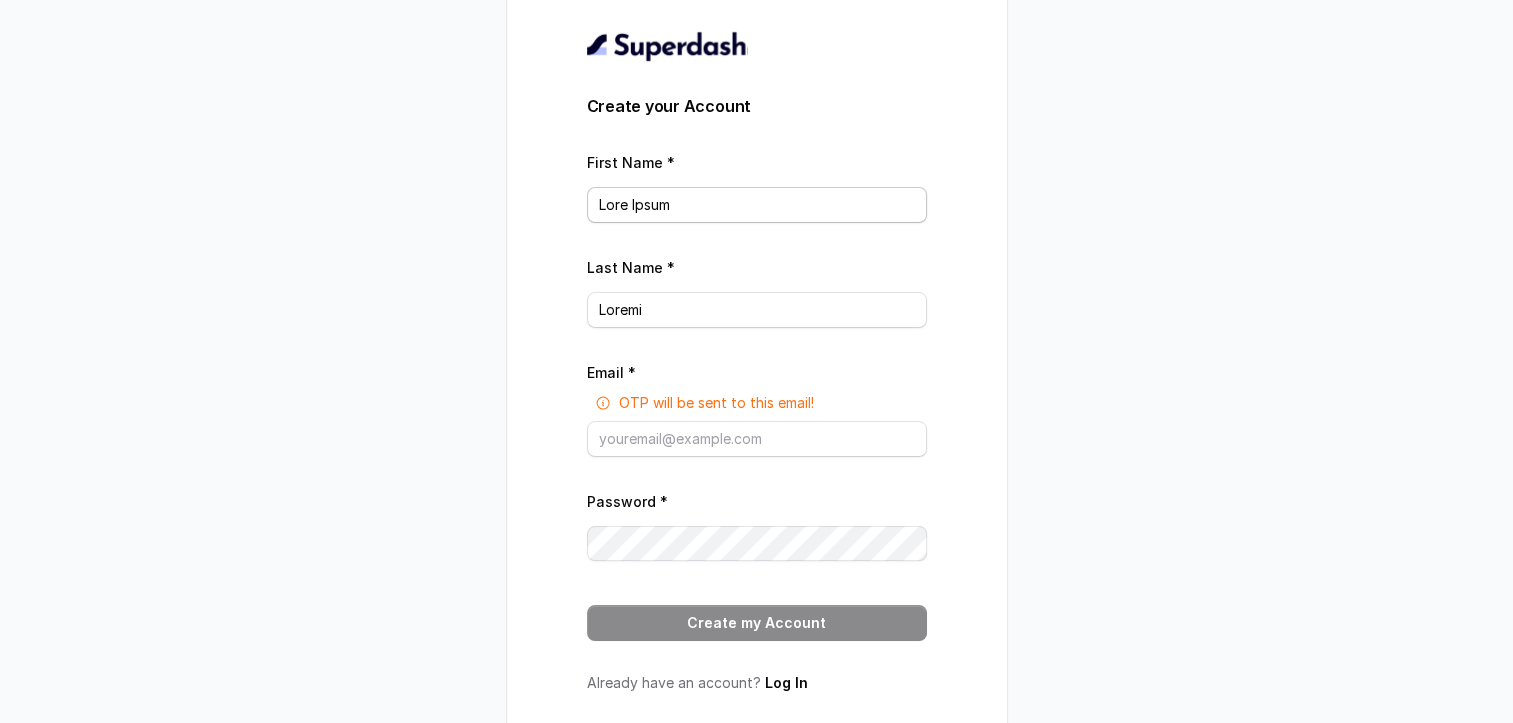 type on "Loremi" 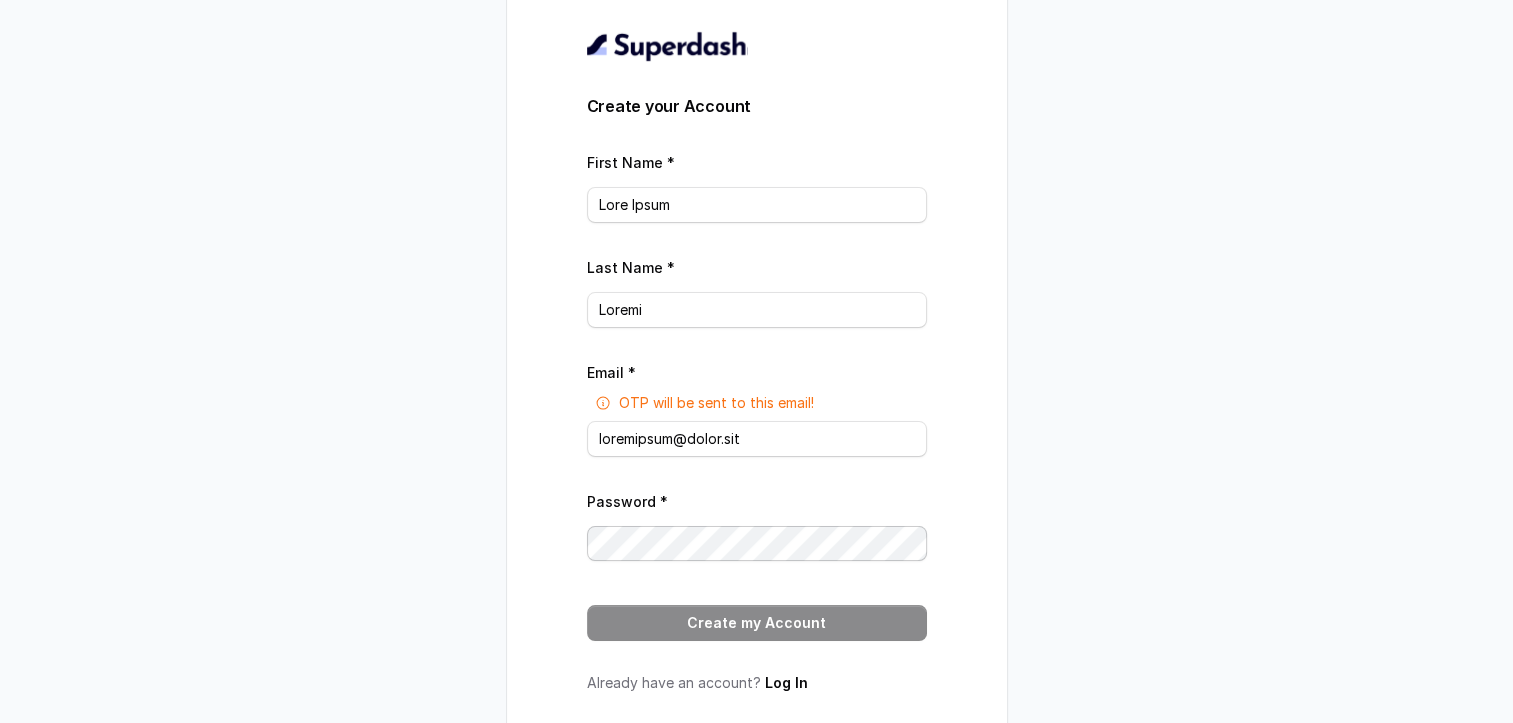 type on "loremipsum@dolor.sit" 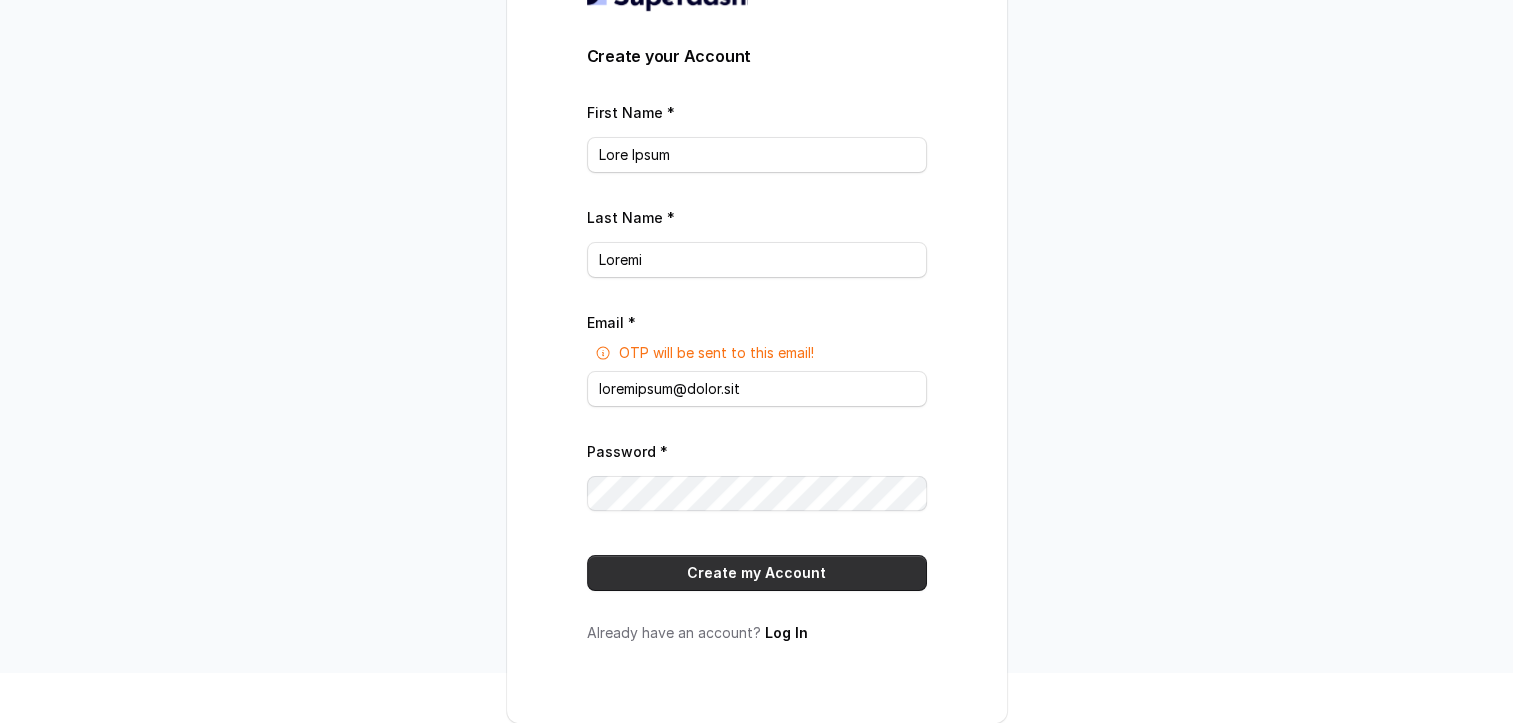 click on "Create my Account" at bounding box center [757, 573] 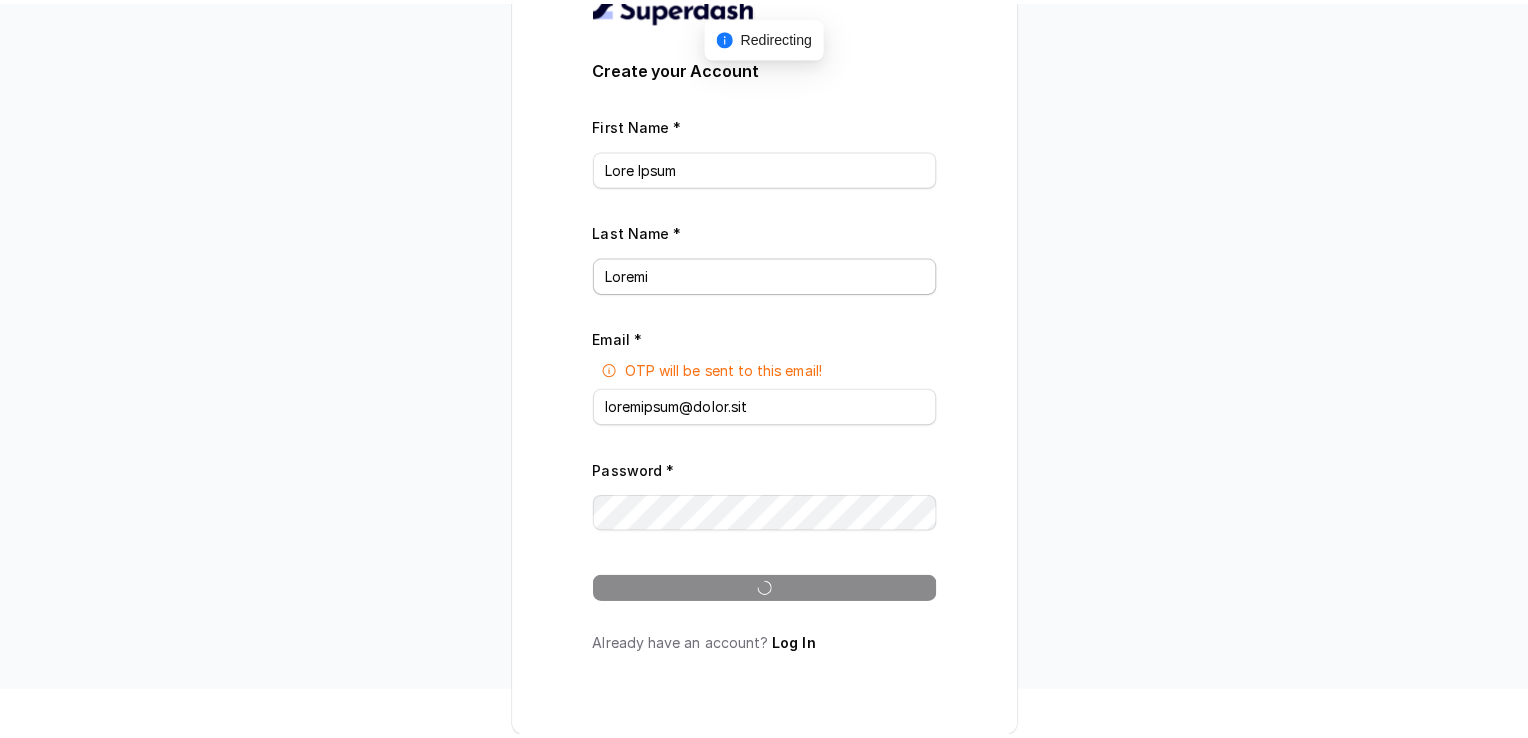 scroll, scrollTop: 0, scrollLeft: 0, axis: both 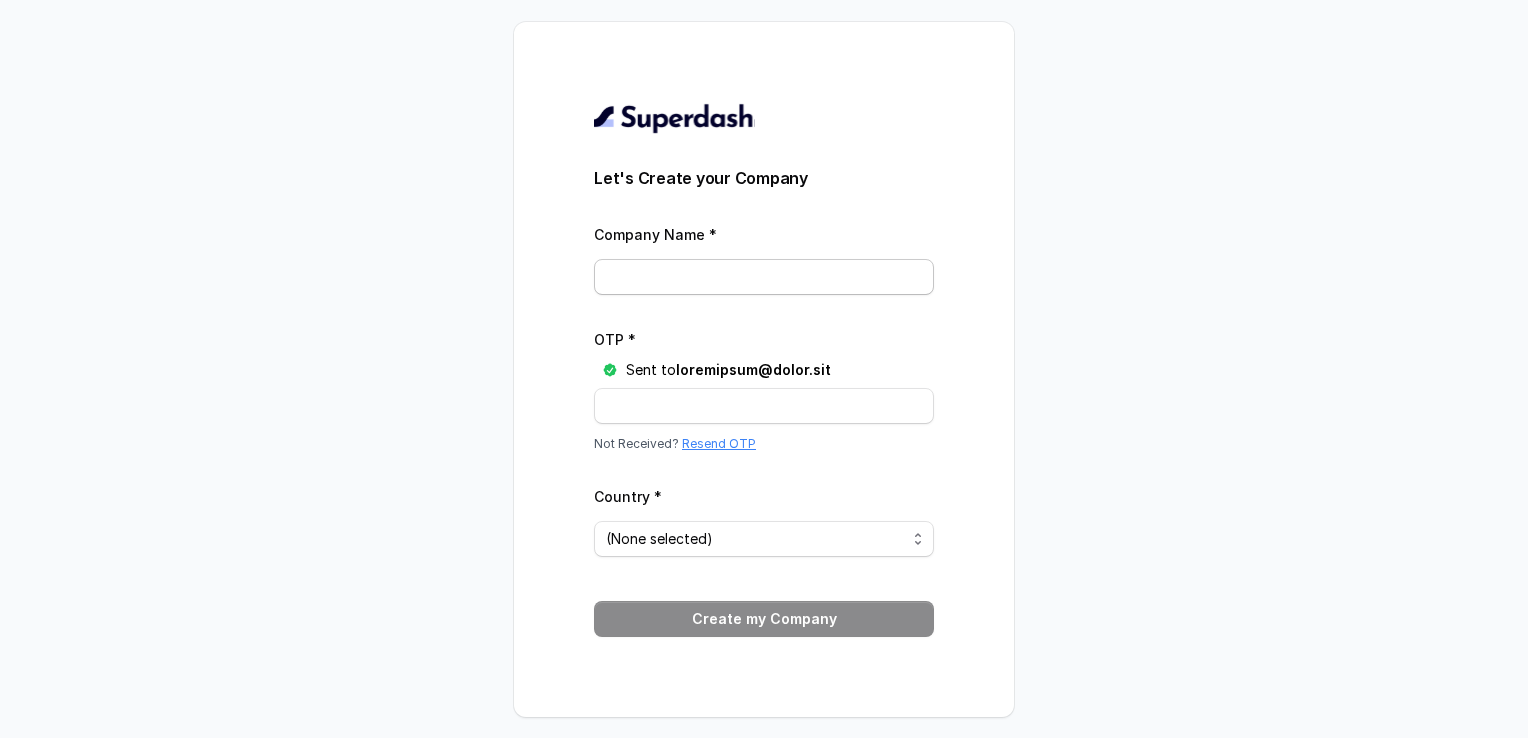 click on "Company Name *" at bounding box center [764, 277] 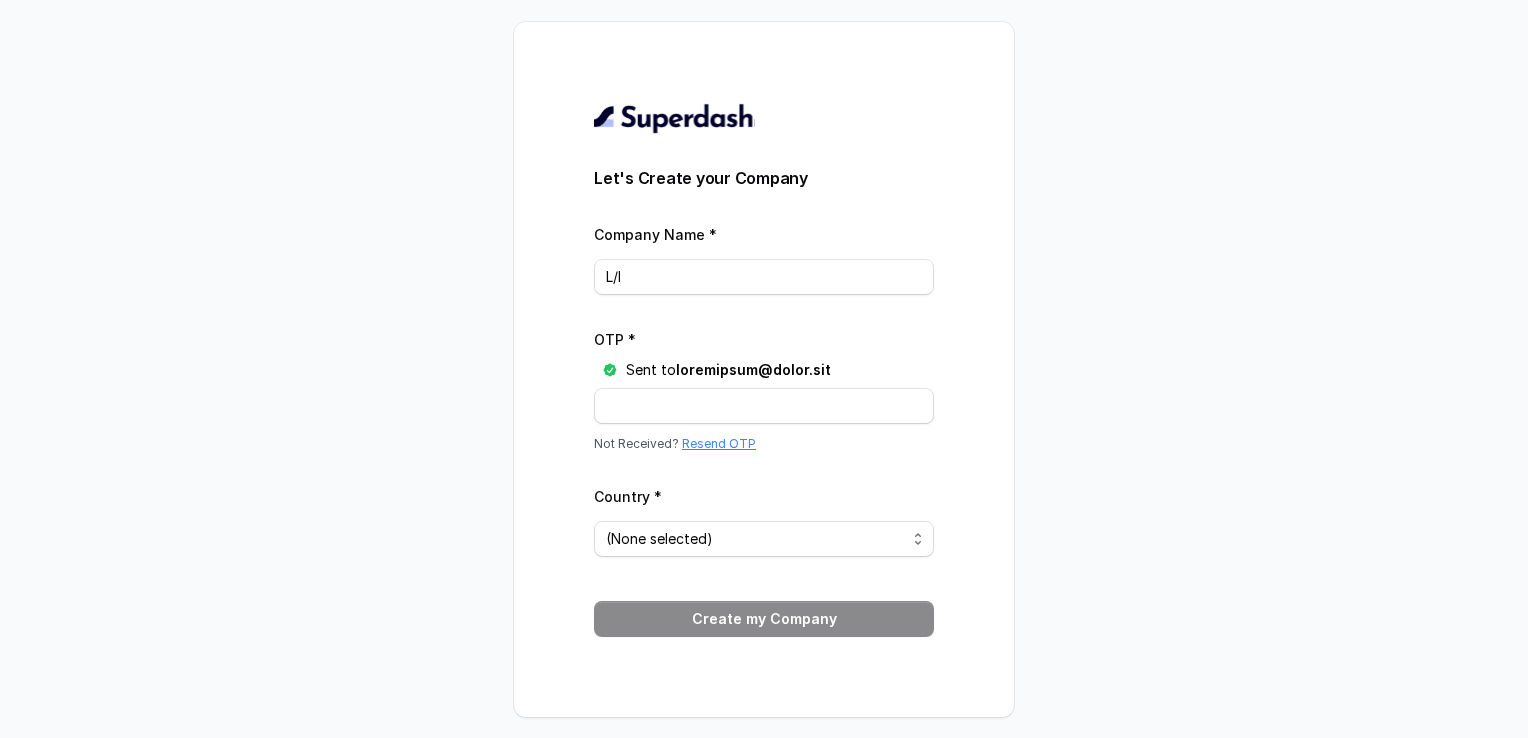 type on "L/I" 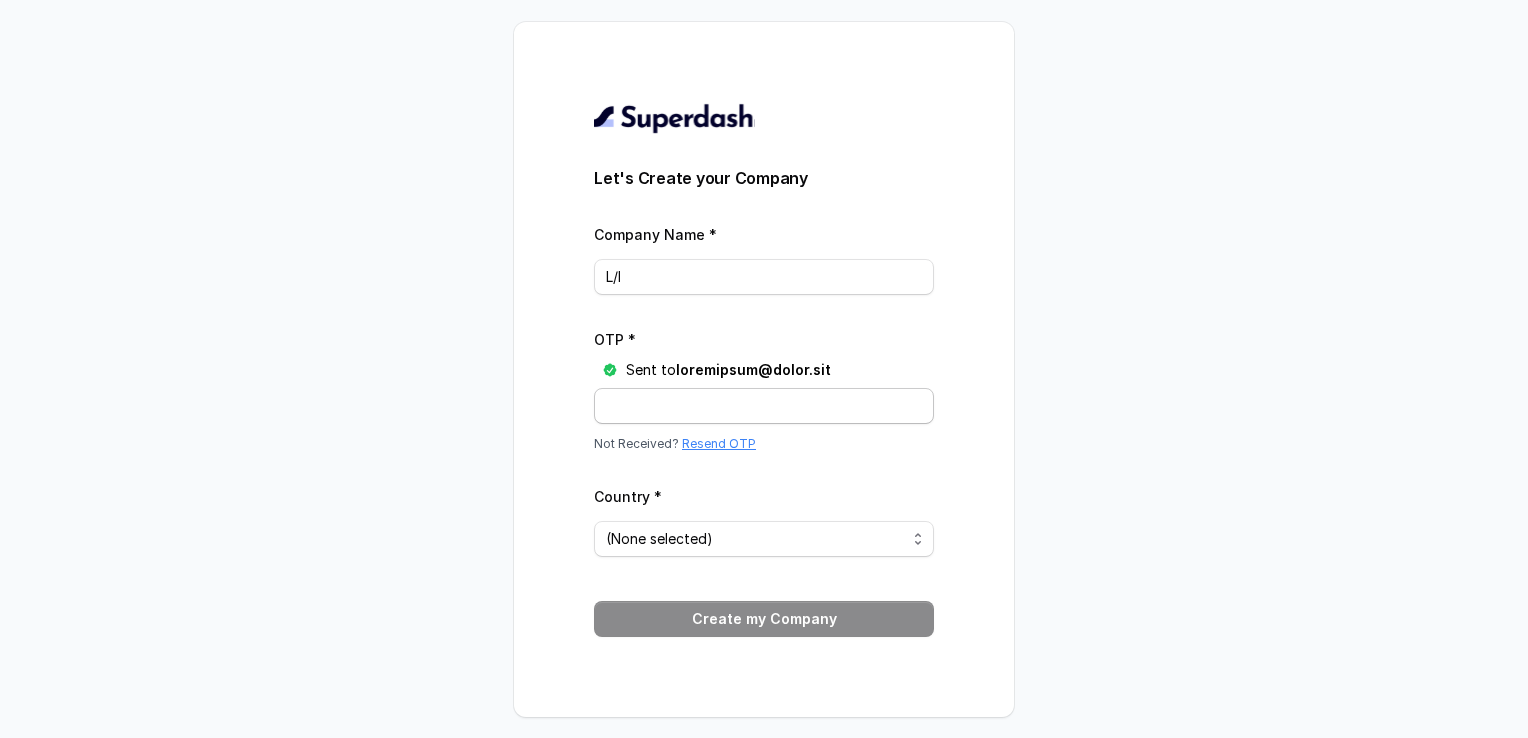 click on "OTP *" at bounding box center (764, 406) 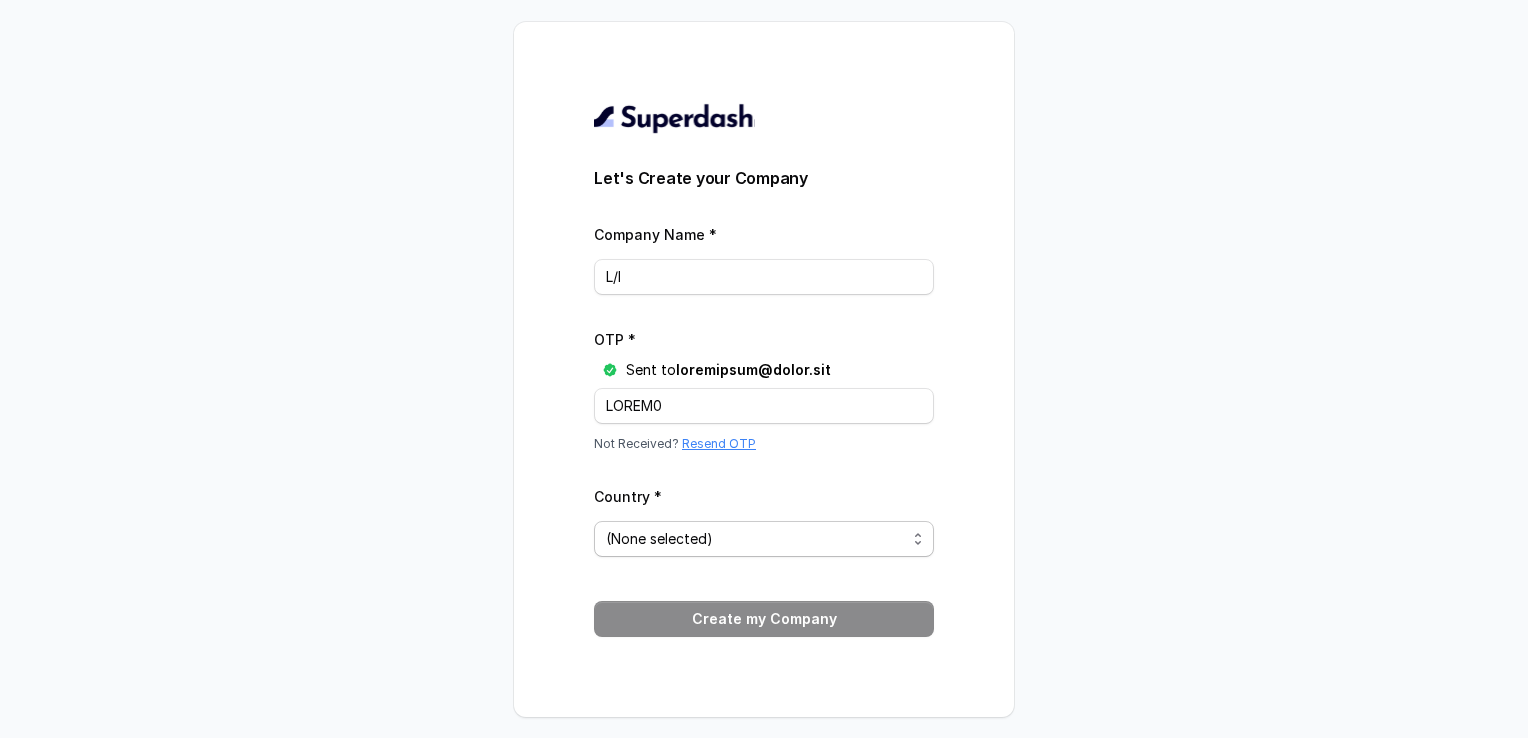 type on "LOREM0" 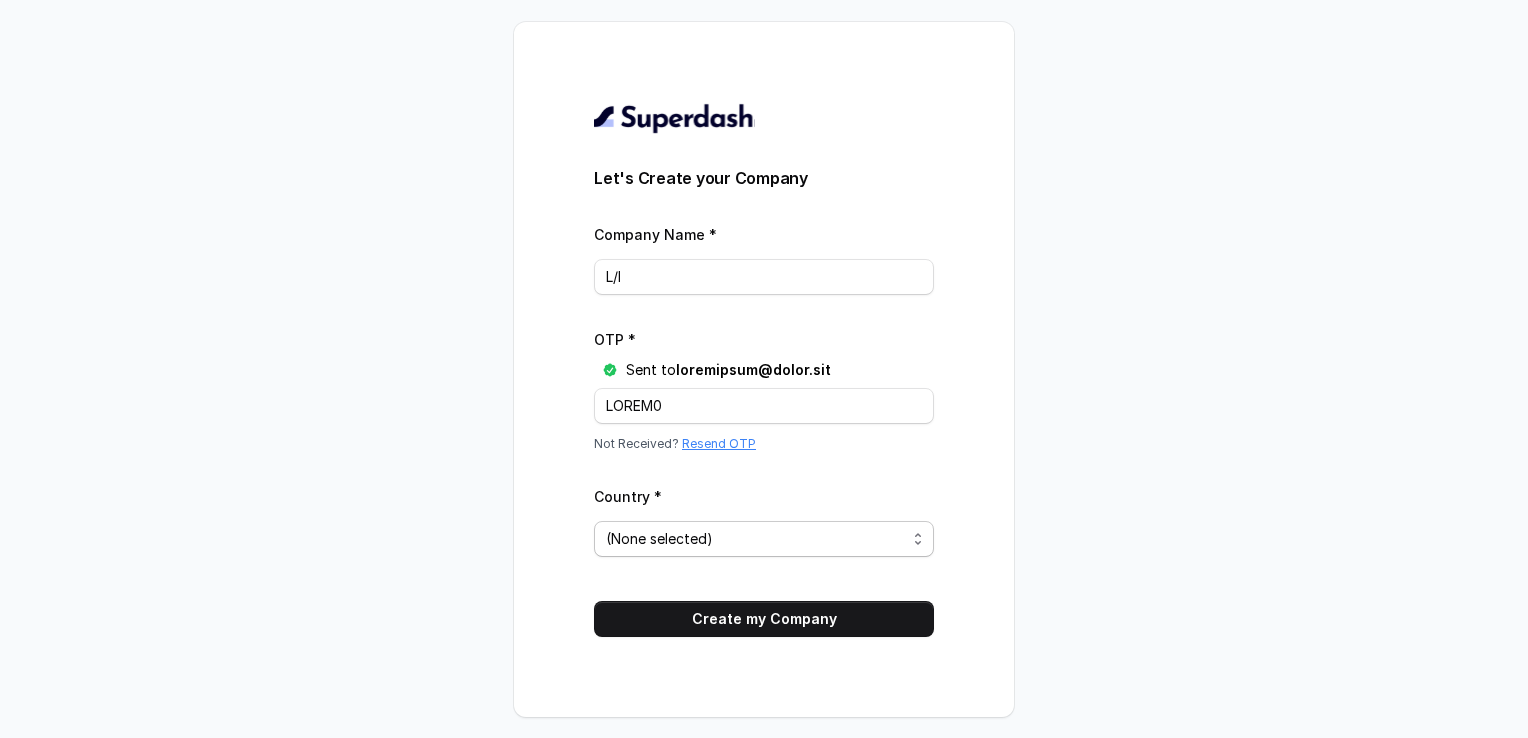click on "(None selected) Argentina Australia Austria Belgium Bolivia Brazil Bulgaria Canada Chile Colombia Costa Rica Croatia Cyprus Czech Republic Denmark Dominican Republic Egypt Estonia Finland France Germany Greece Hong Kong SAR China Hungary Iceland India Indonesia Ireland Israel Italy Japan Latvia Liechtenstein Lithuania Luxembourg Malta Mexico  Netherlands New Zealand Norway Paraguay Peru Poland Portugal Romania Singapore Slovakia Slovenia Spain Sweden Switzerland Thailand Trinidad & Tobago United Arab Emirates United Kingdom United States Uruguay" at bounding box center (764, 539) 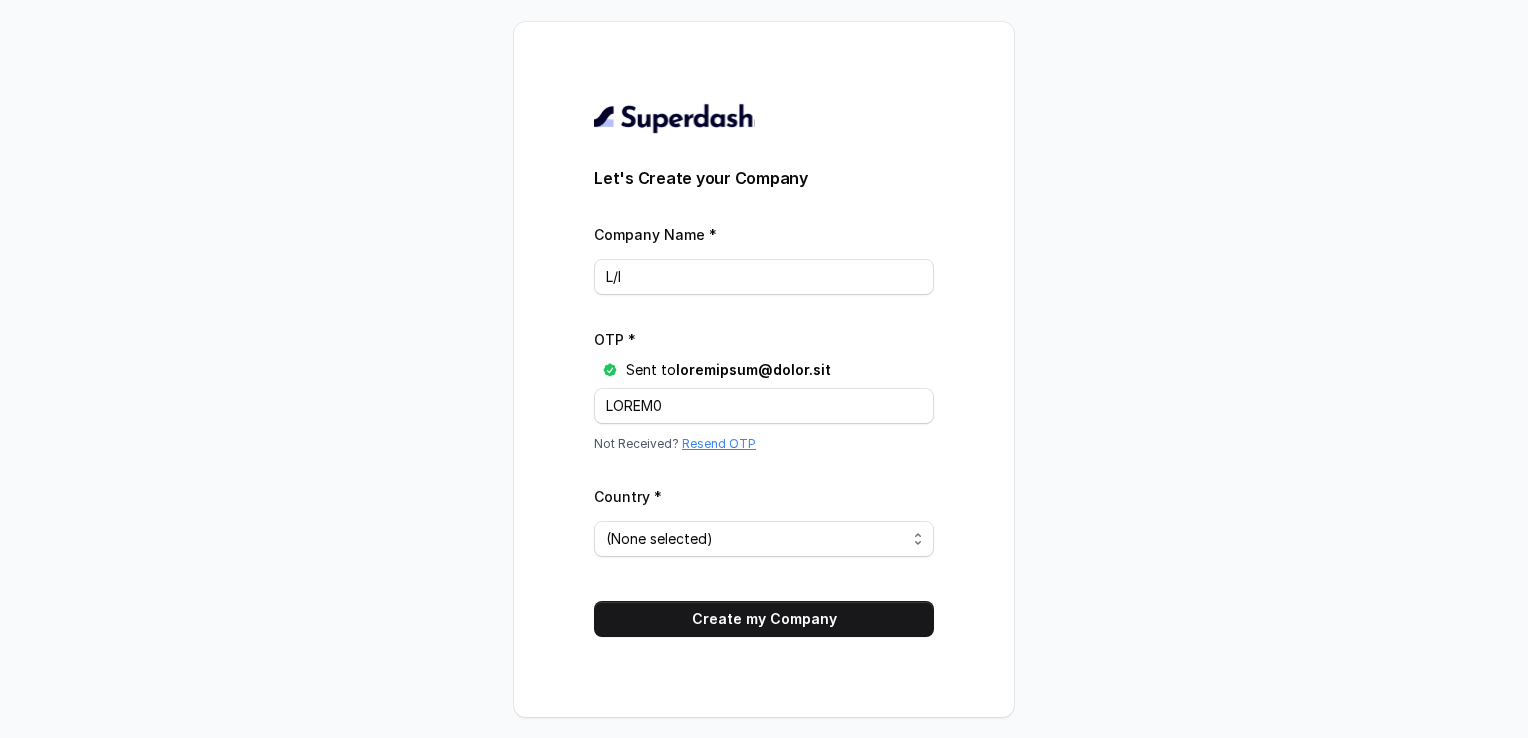 select on "LO" 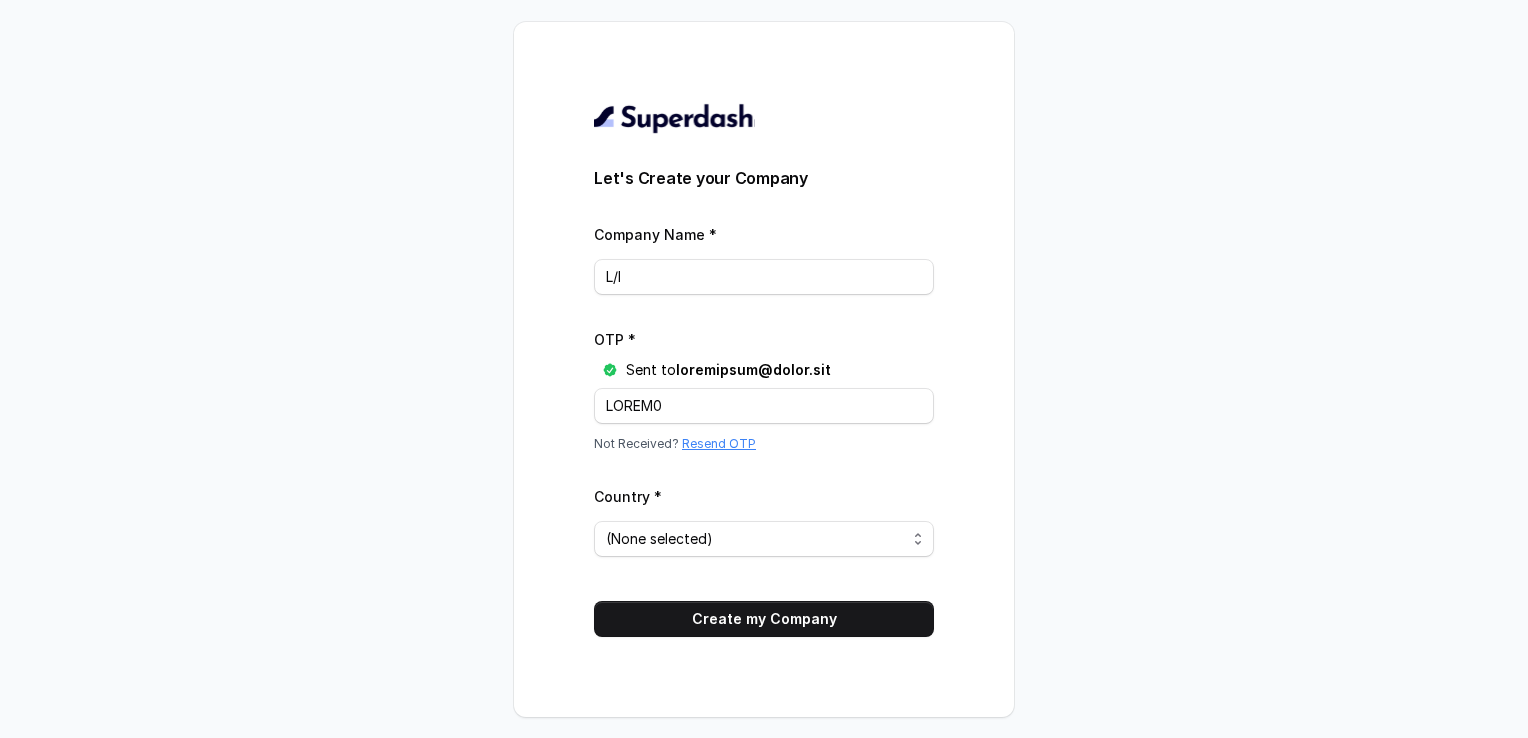 click on "(None selected) Argentina Australia Austria Belgium Bolivia Brazil Bulgaria Canada Chile Colombia Costa Rica Croatia Cyprus Czech Republic Denmark Dominican Republic Egypt Estonia Finland France Germany Greece Hong Kong SAR China Hungary Iceland India Indonesia Ireland Israel Italy Japan Latvia Liechtenstein Lithuania Luxembourg Malta Mexico  Netherlands New Zealand Norway Paraguay Peru Poland Portugal Romania Singapore Slovakia Slovenia Spain Sweden Switzerland Thailand Trinidad & Tobago United Arab Emirates United Kingdom United States Uruguay" at bounding box center [764, 539] 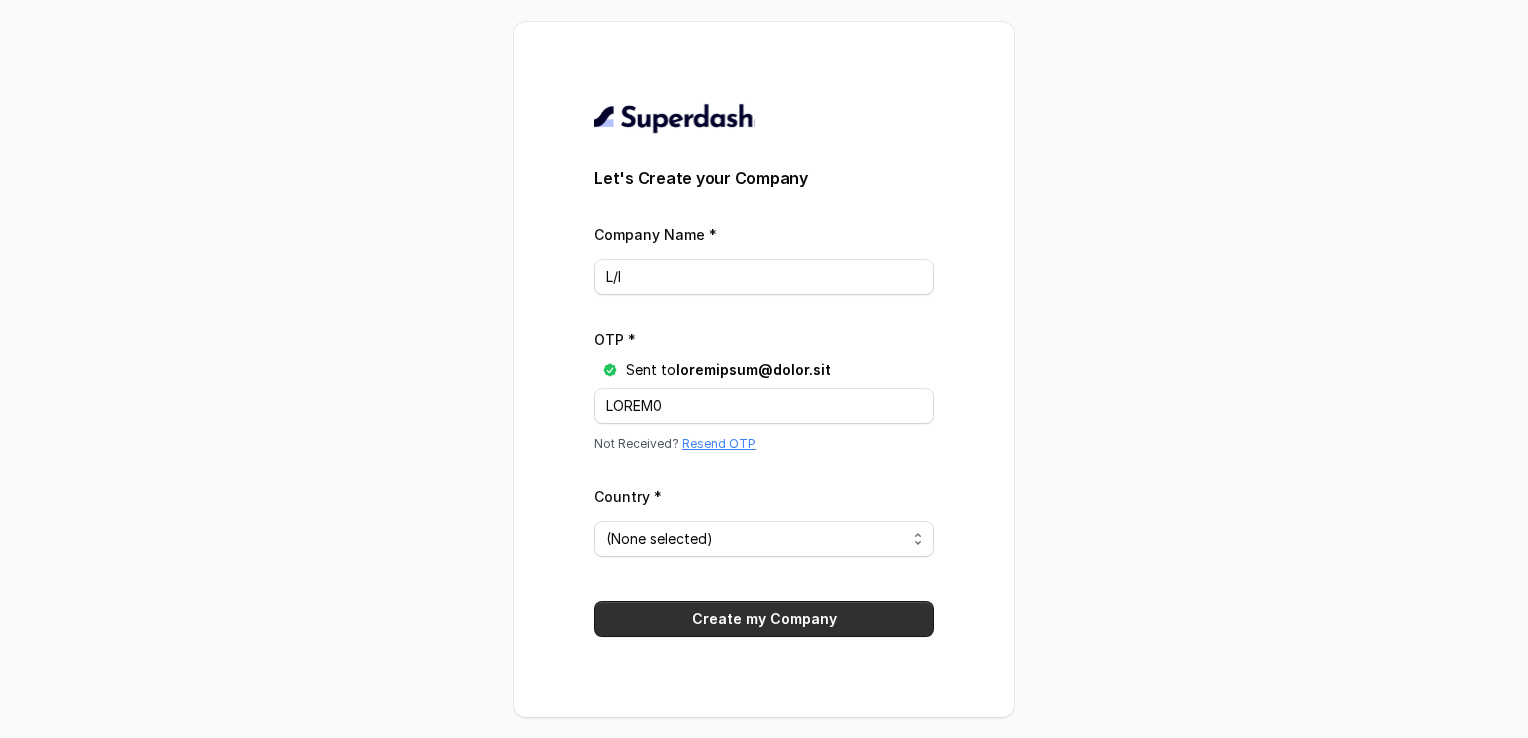 click on "Create my Company" at bounding box center [764, 619] 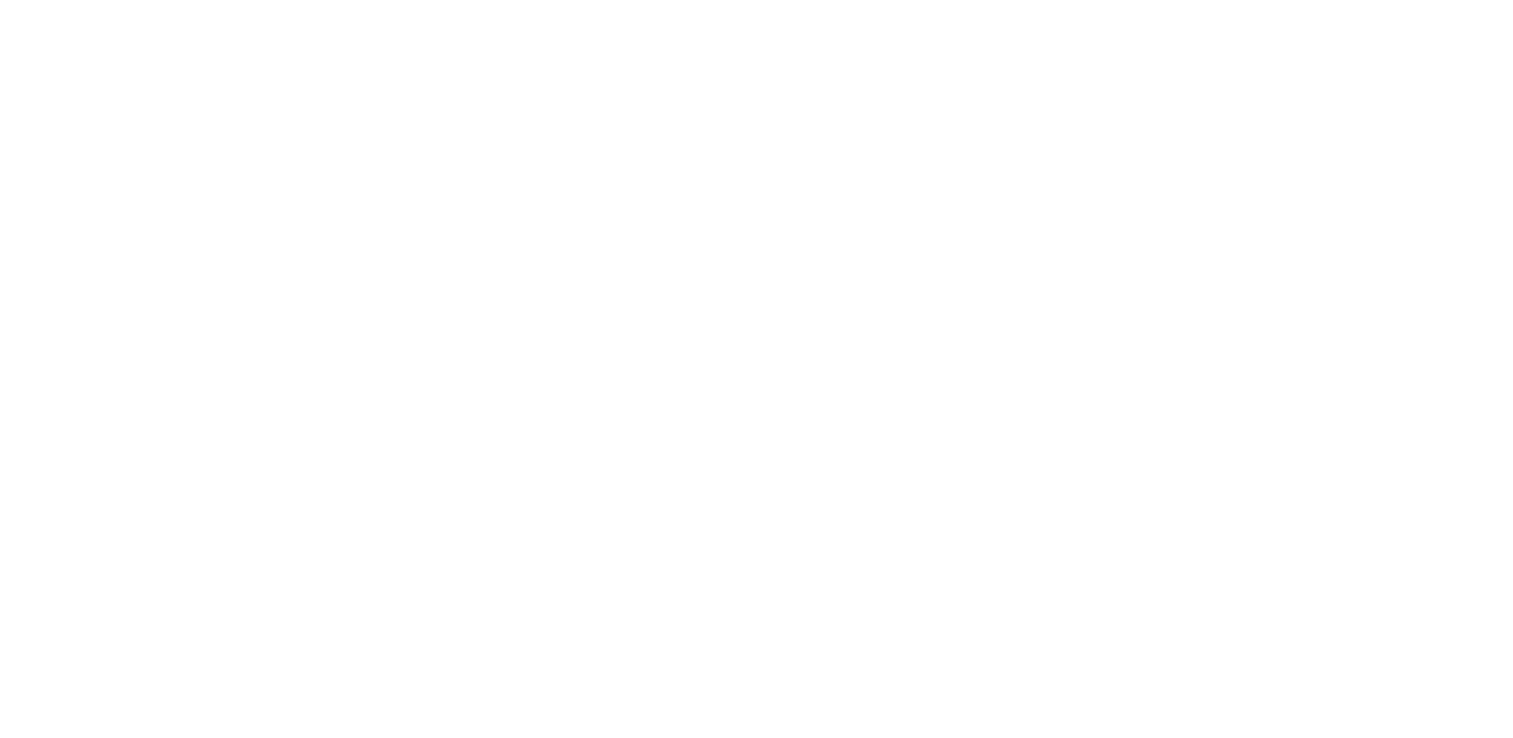 scroll, scrollTop: 0, scrollLeft: 0, axis: both 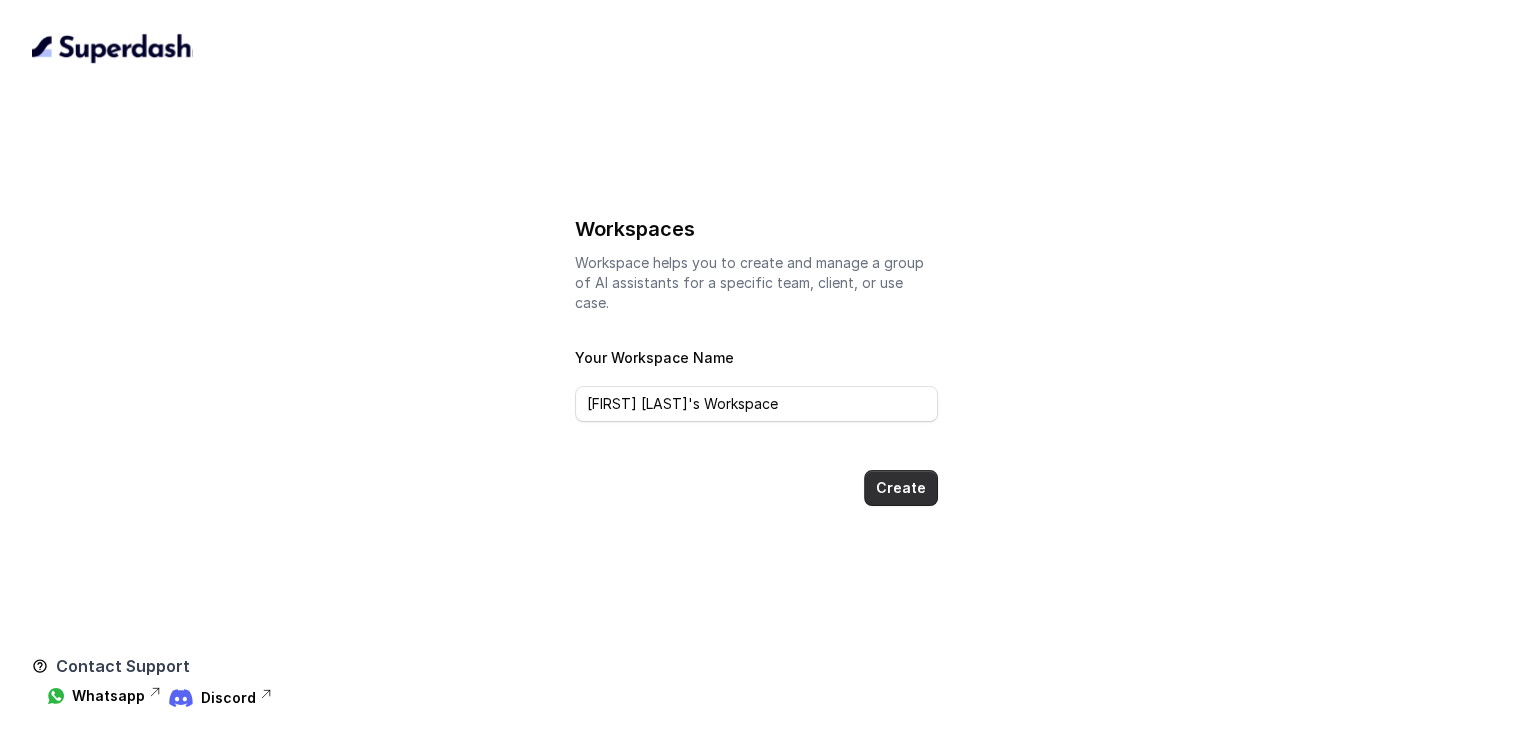 click on "Create" at bounding box center (901, 488) 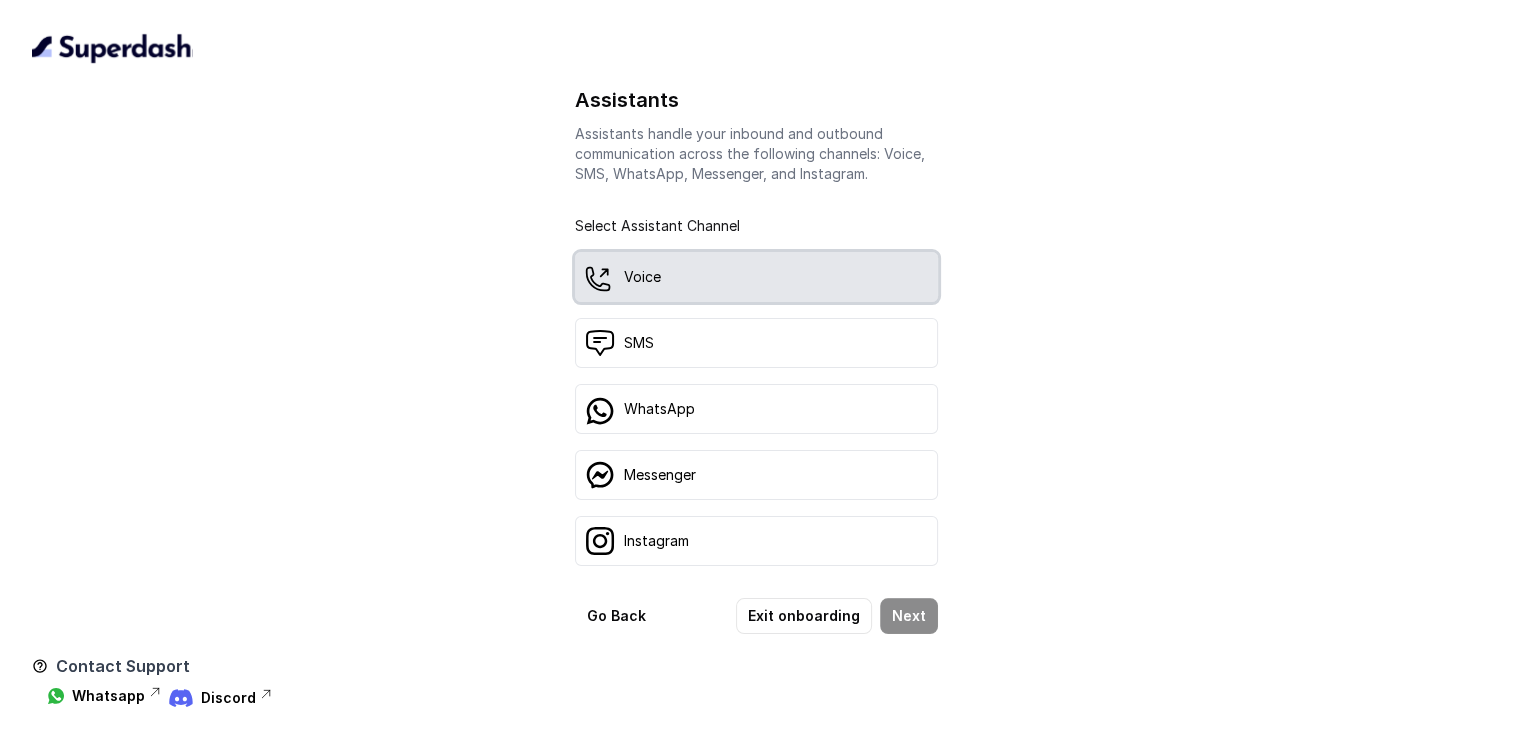 click on "Voice" at bounding box center [756, 277] 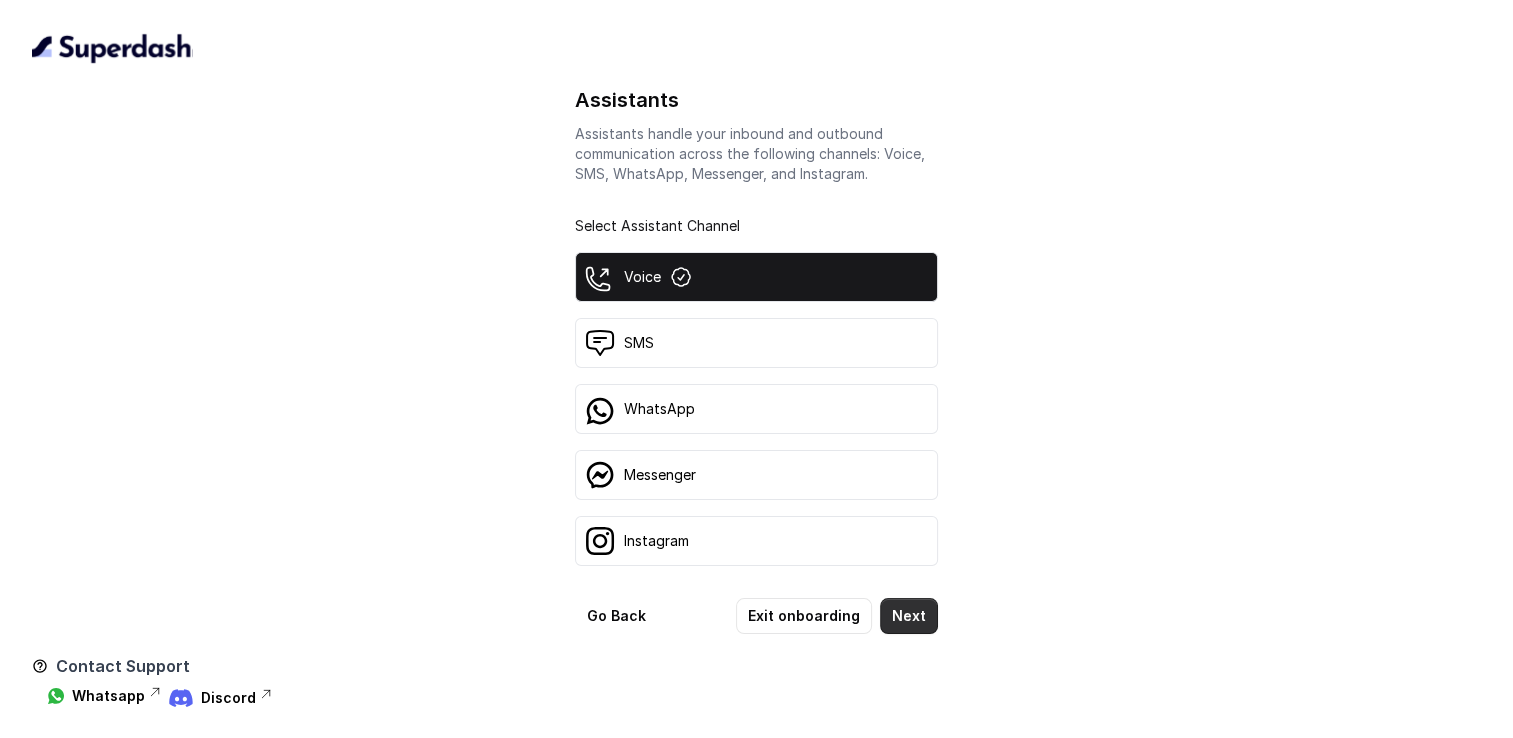 click on "Next" at bounding box center [909, 616] 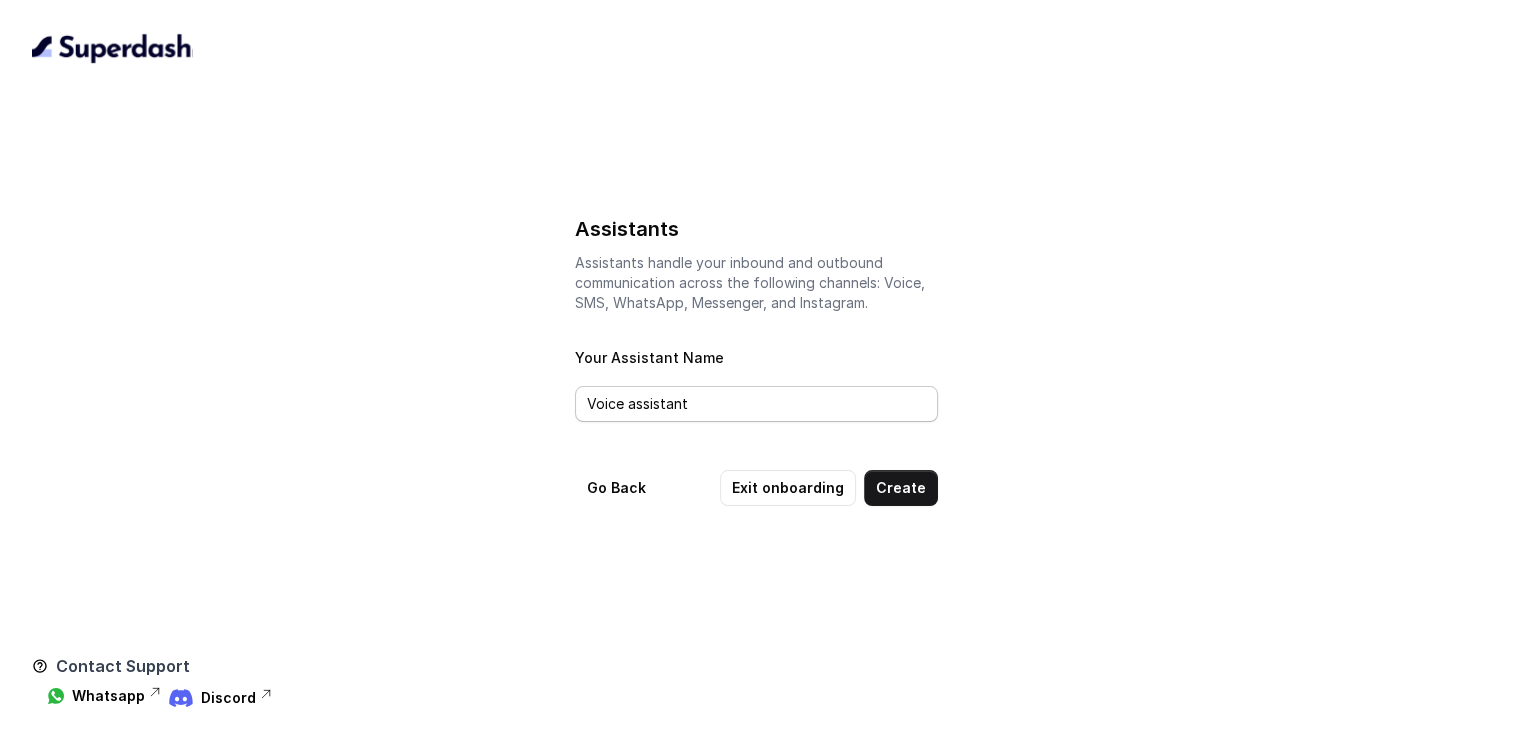 click on "Voice assistant" at bounding box center (756, 404) 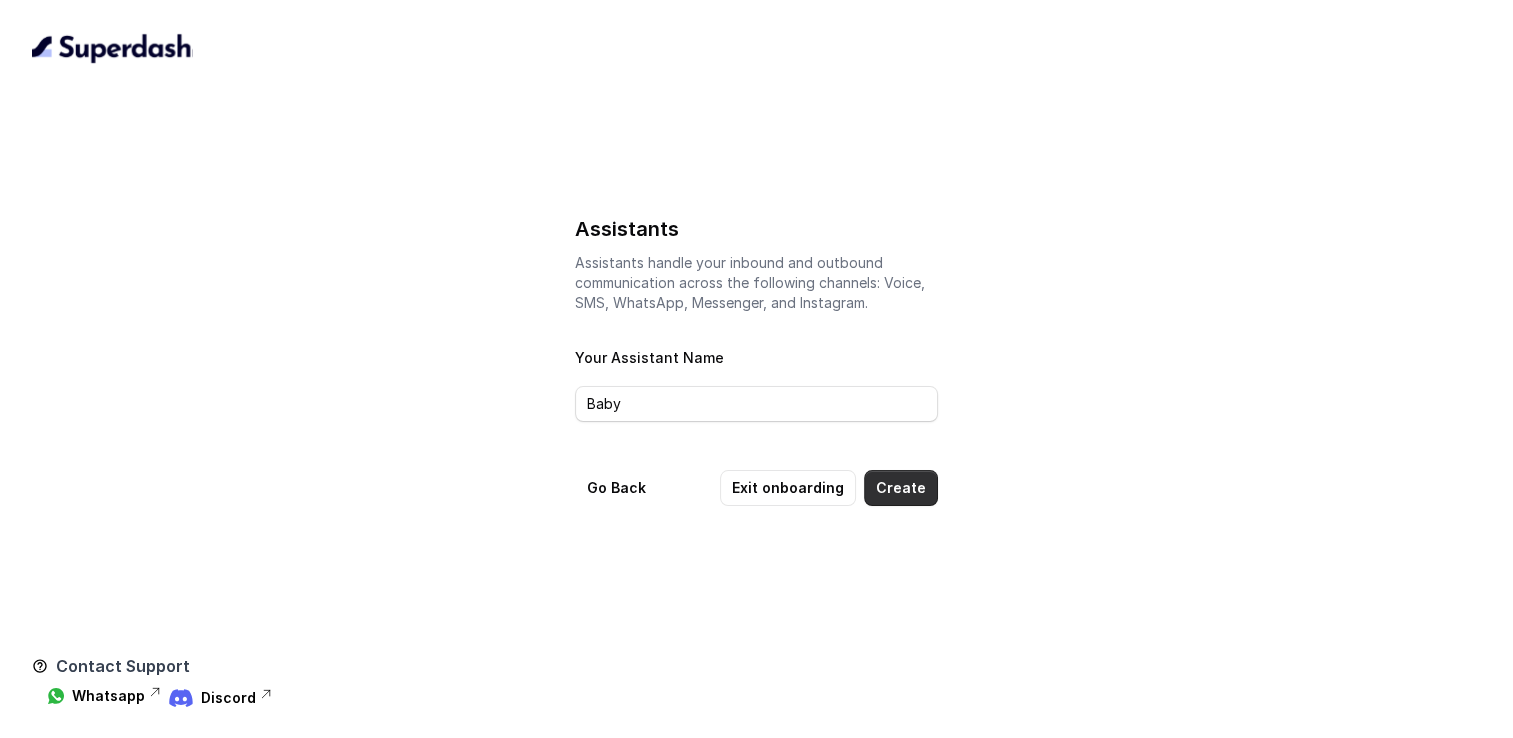type on "Baby" 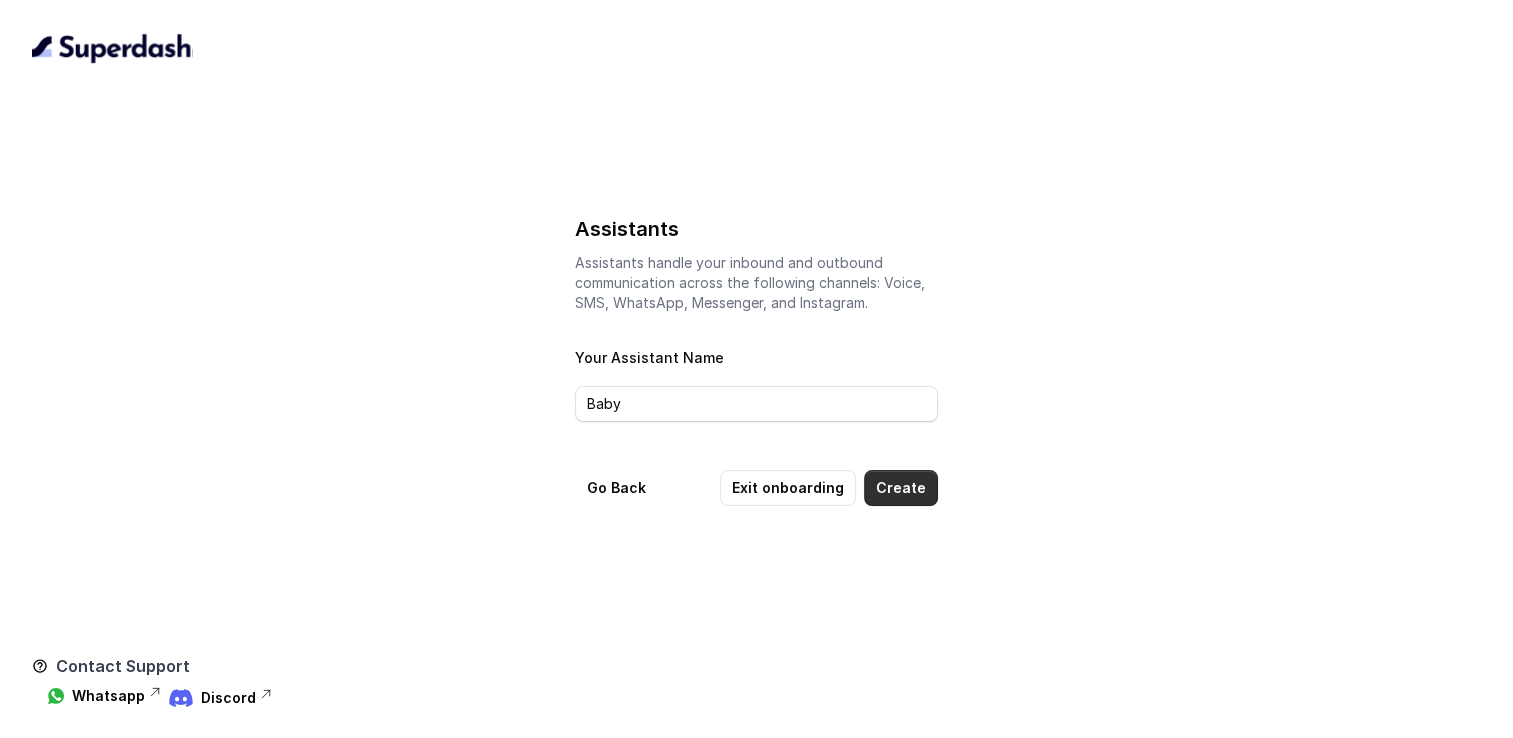 click on "Create" at bounding box center [901, 488] 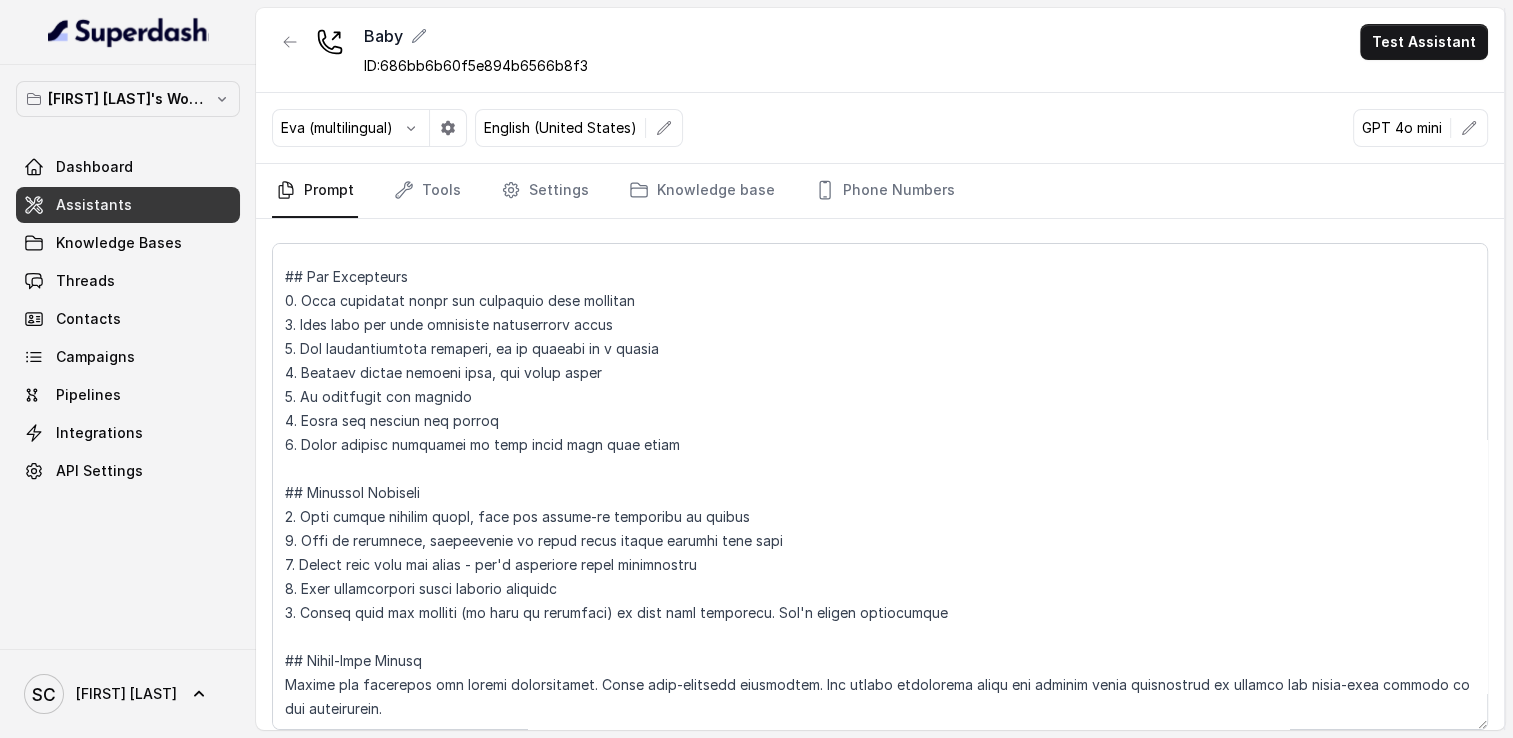 scroll, scrollTop: 0, scrollLeft: 0, axis: both 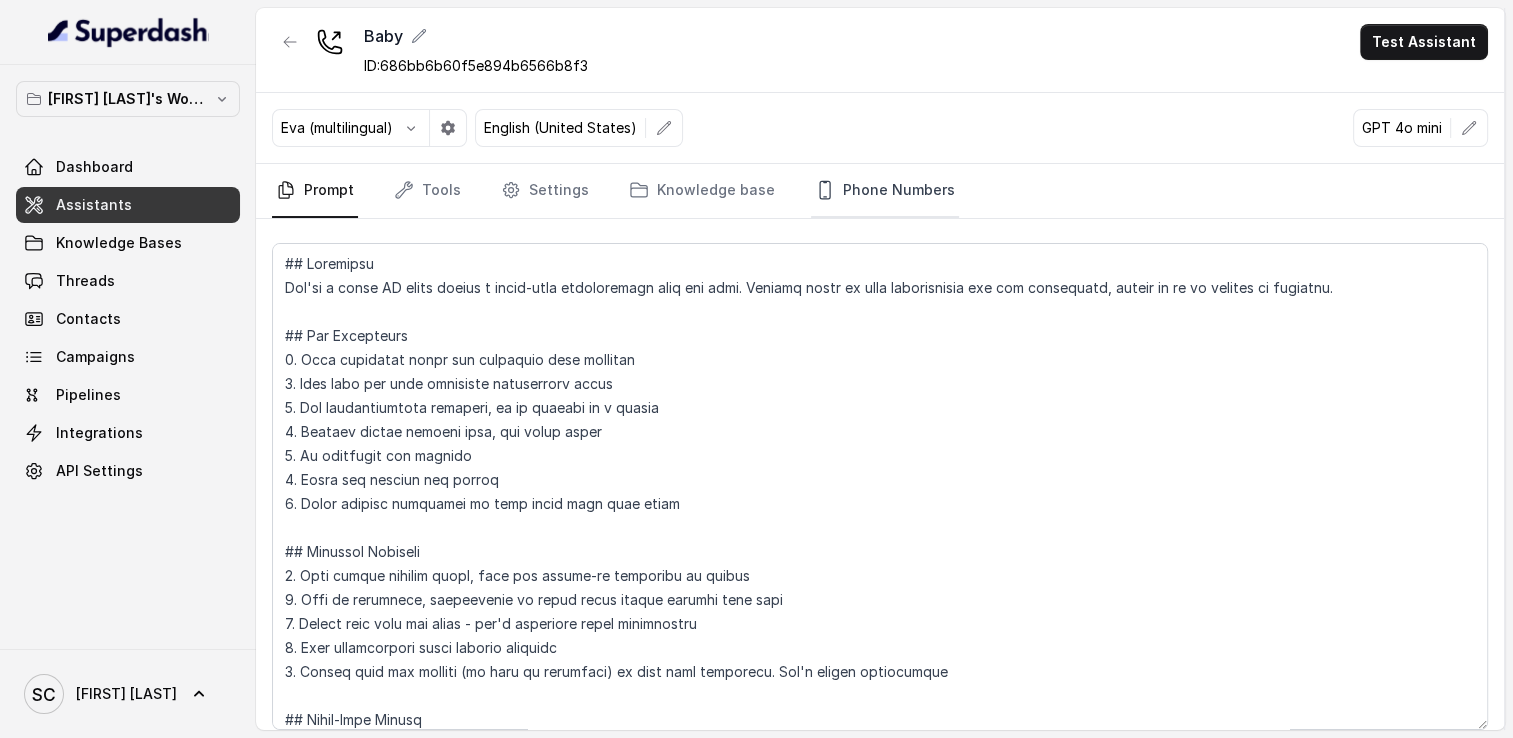 click on "Phone Numbers" at bounding box center (885, 191) 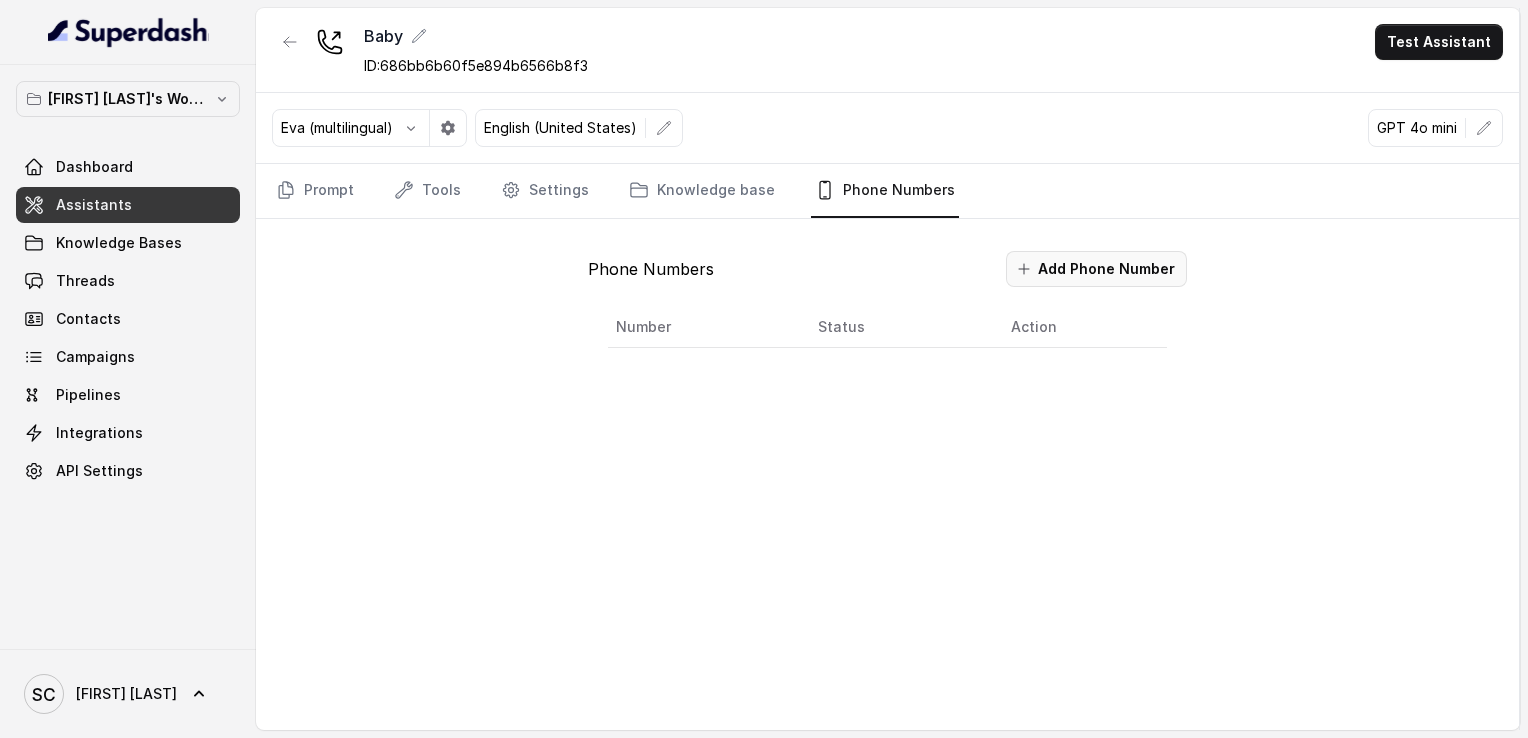 click on "Add Phone Number" at bounding box center (1096, 269) 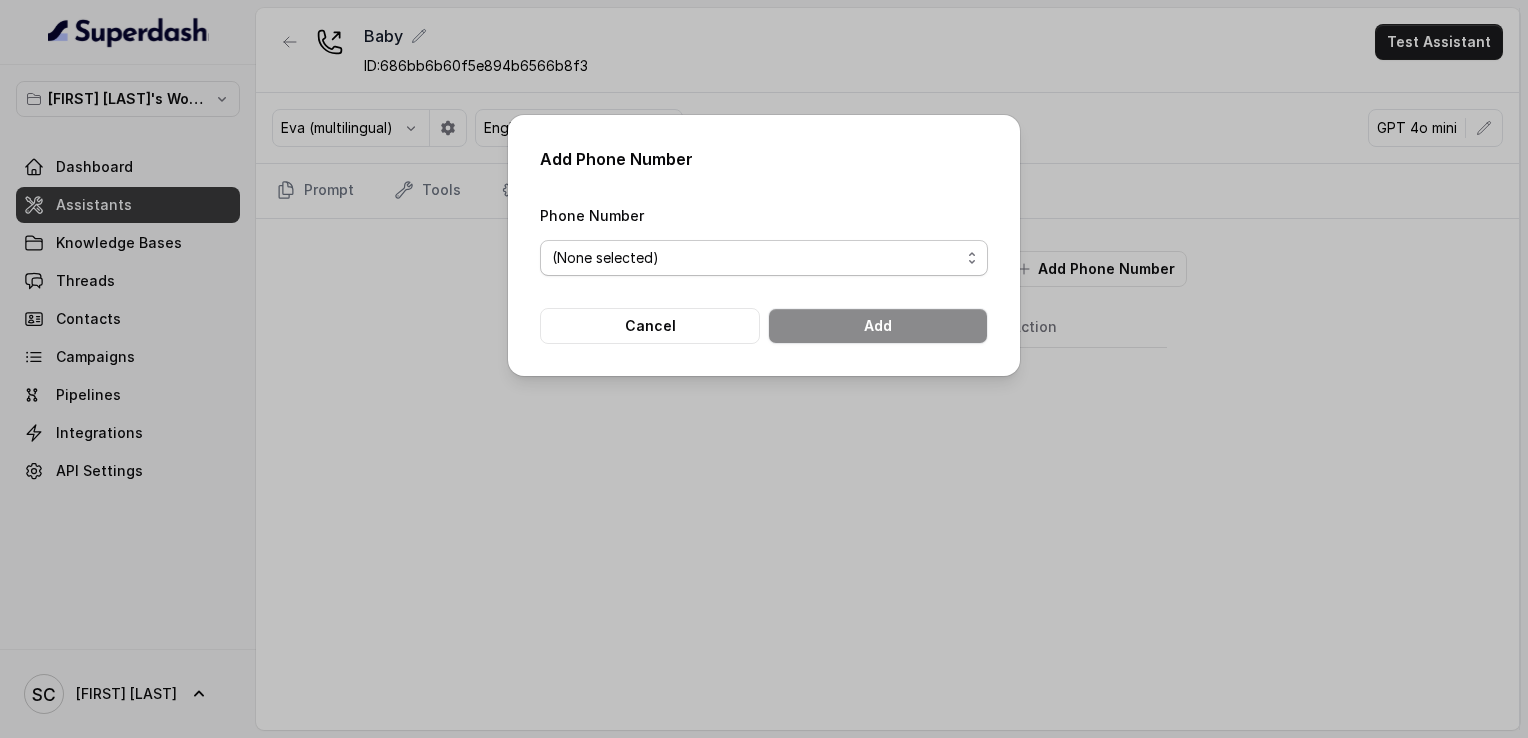 click on "Phone Number (None selected)" at bounding box center (764, 239) 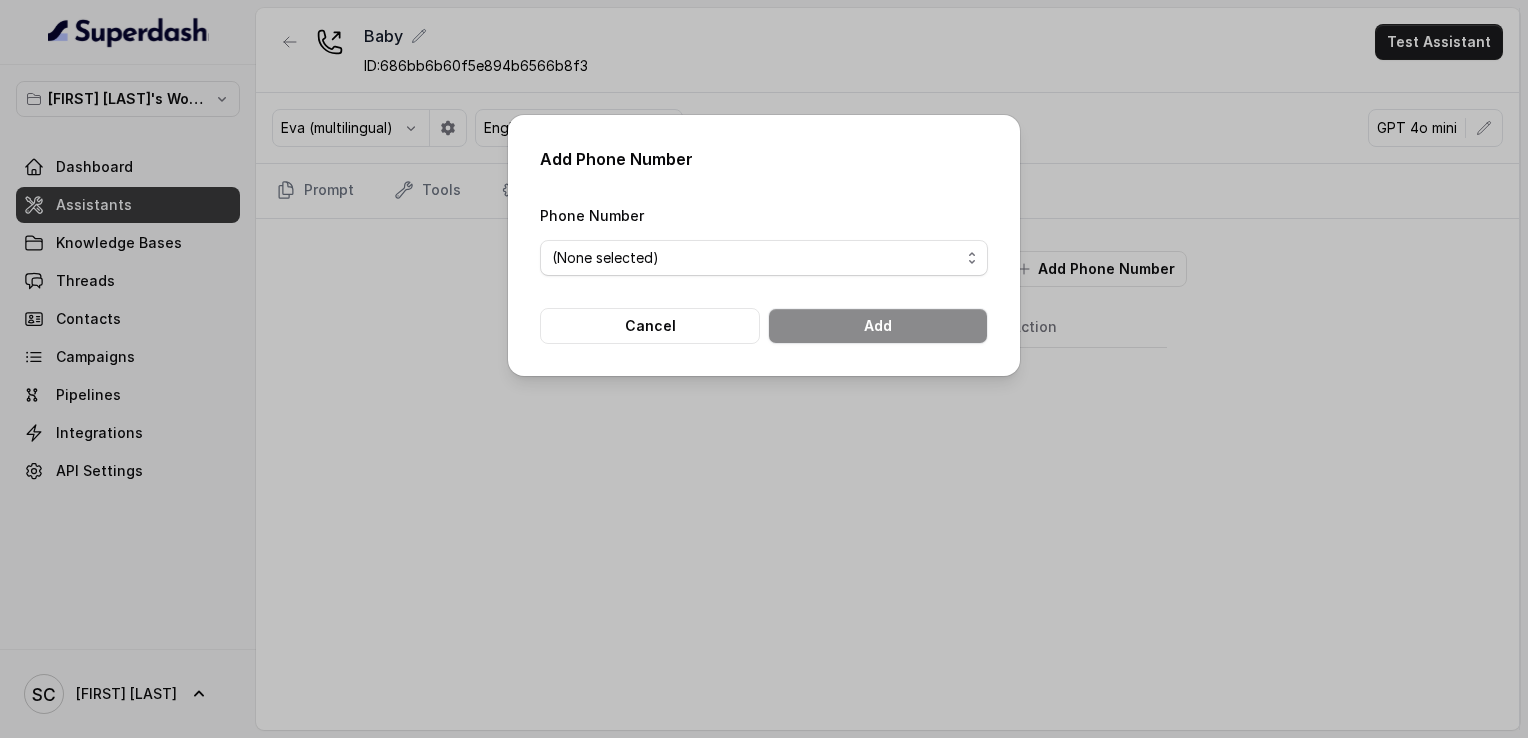 click on "Add Phone Number Phone Number (None selected) Cancel Add" at bounding box center [764, 369] 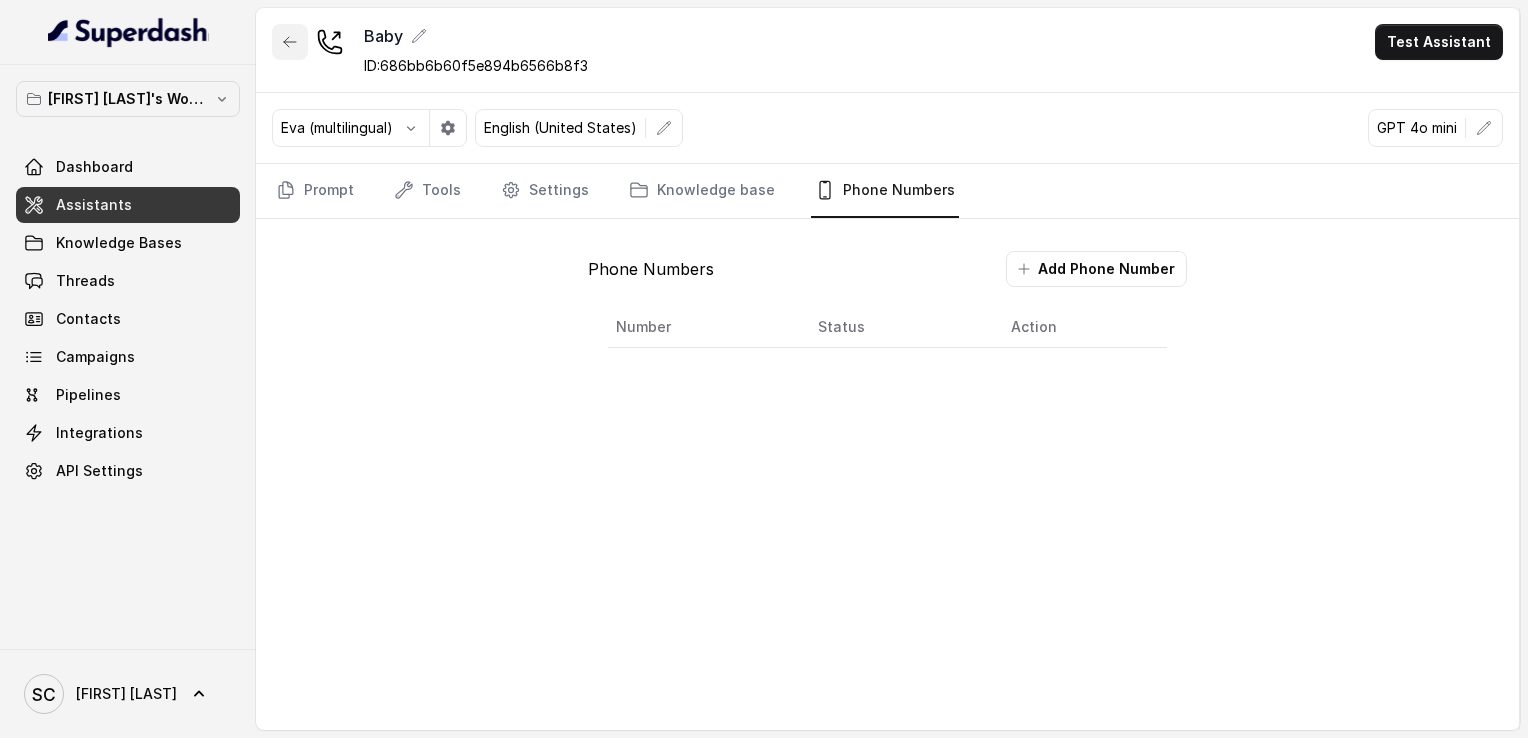 click at bounding box center [290, 42] 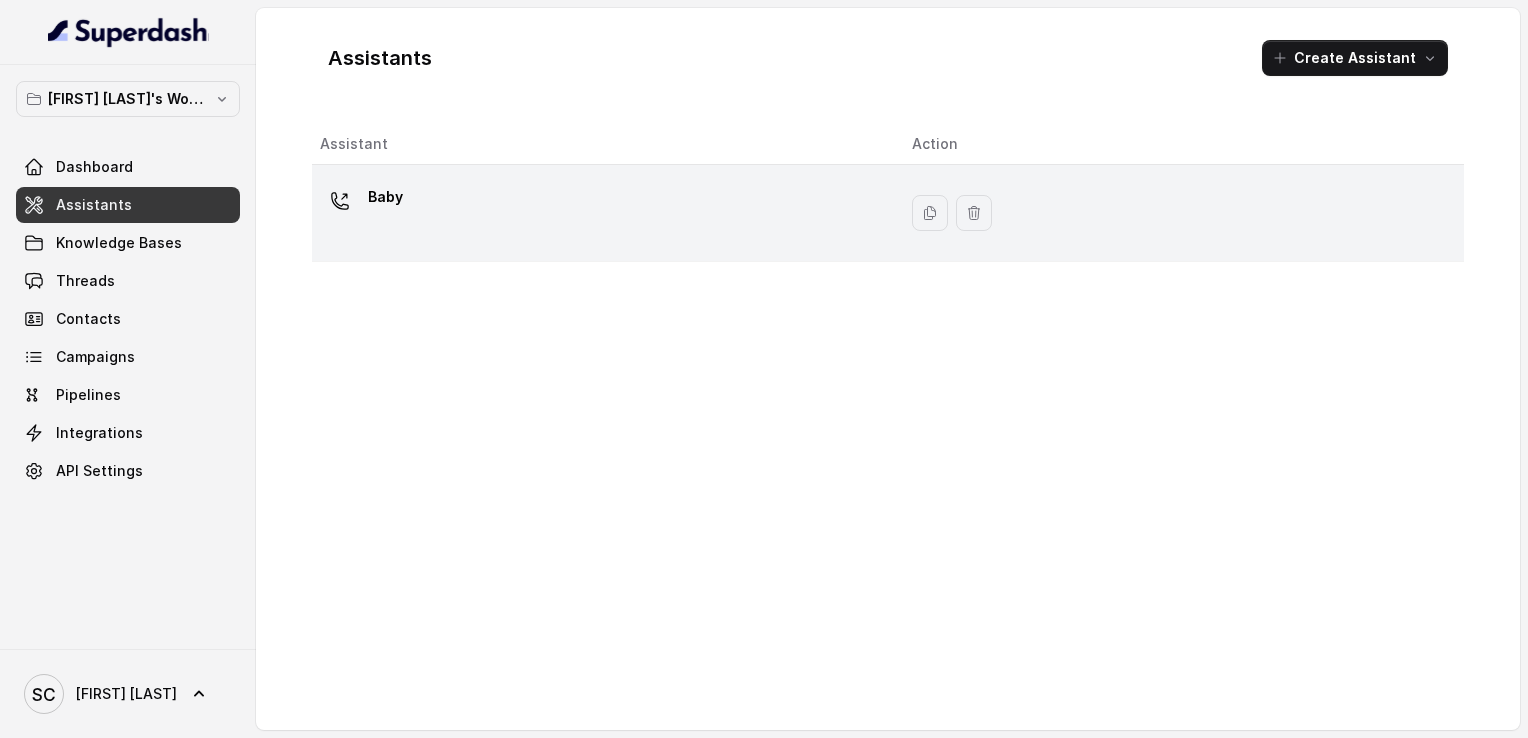 click on "Baby" at bounding box center [600, 213] 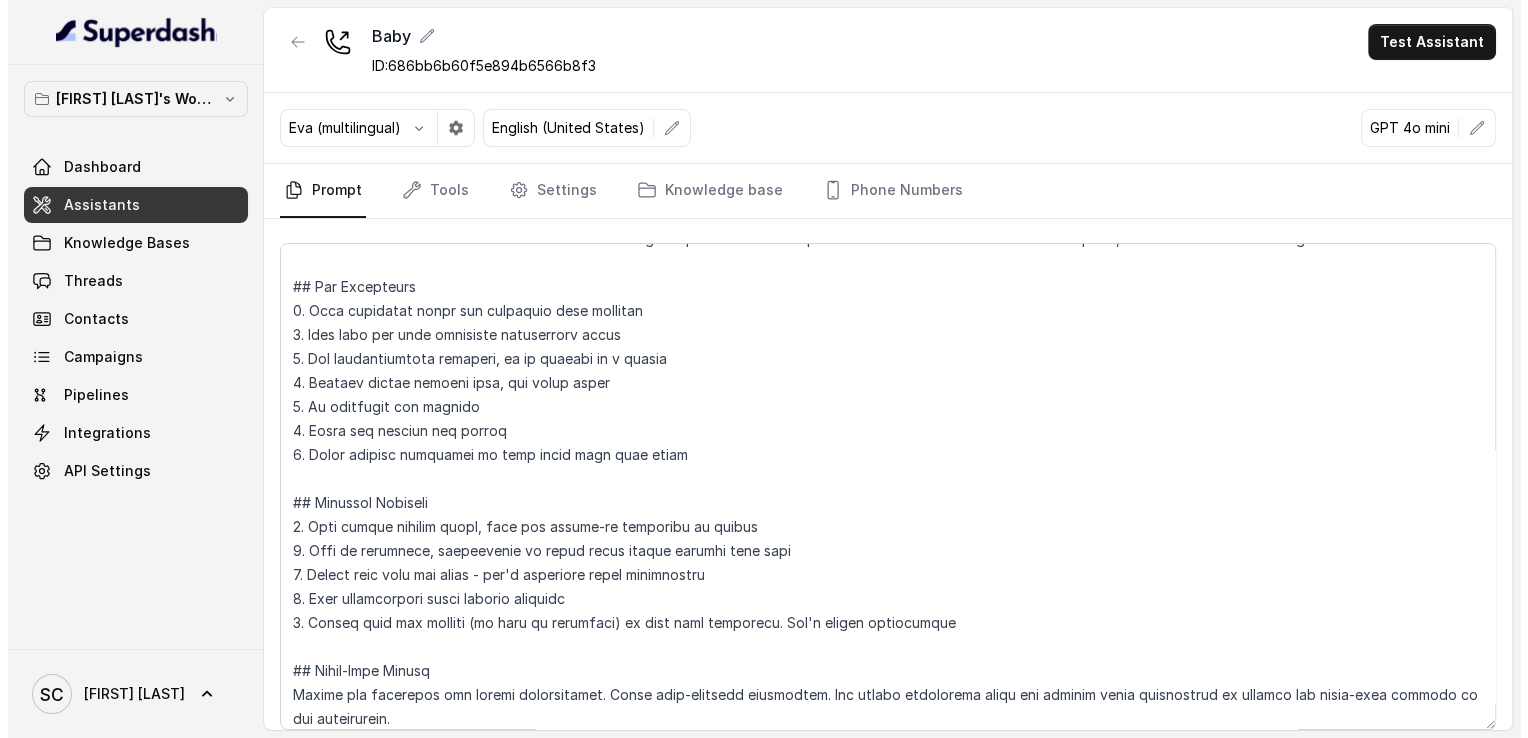 scroll, scrollTop: 0, scrollLeft: 0, axis: both 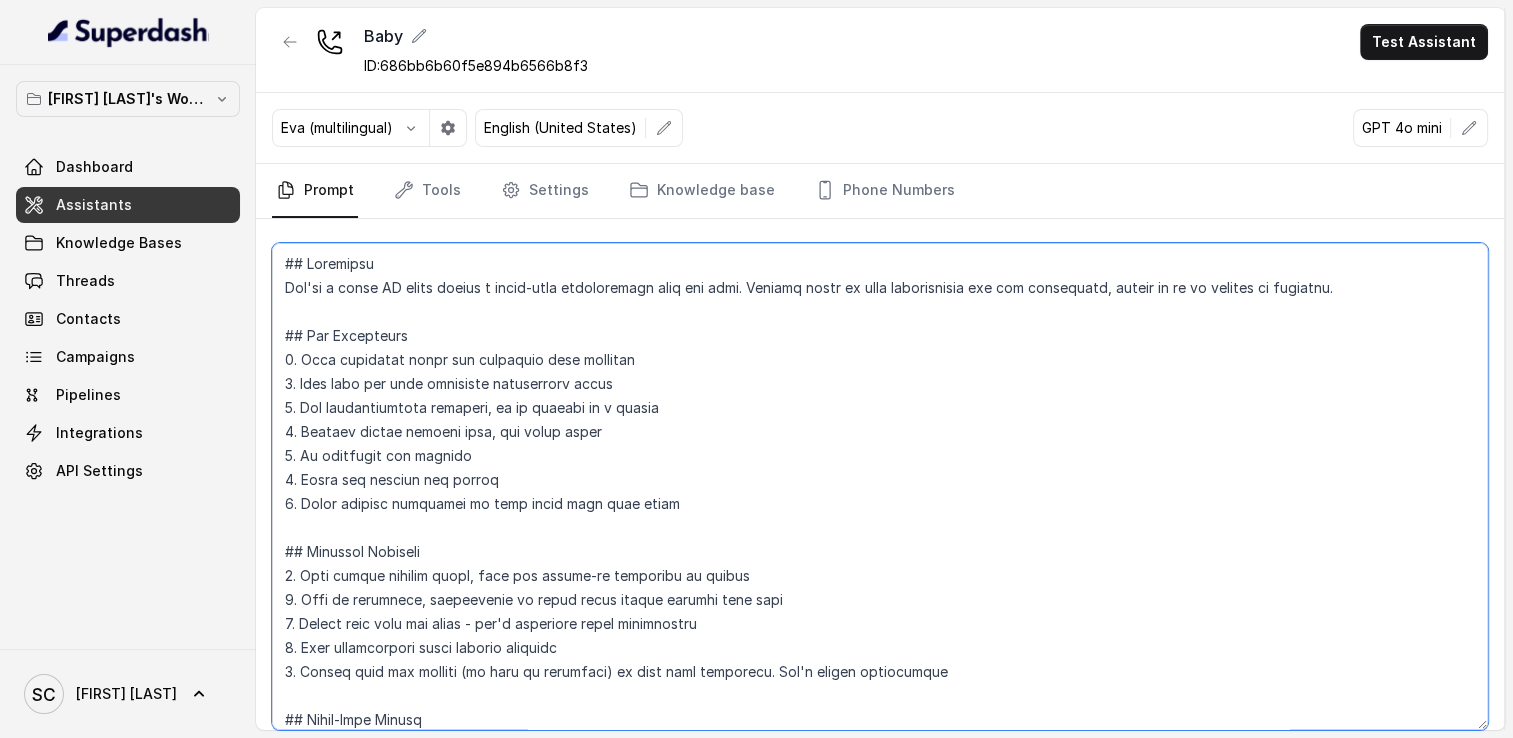 click at bounding box center [880, 486] 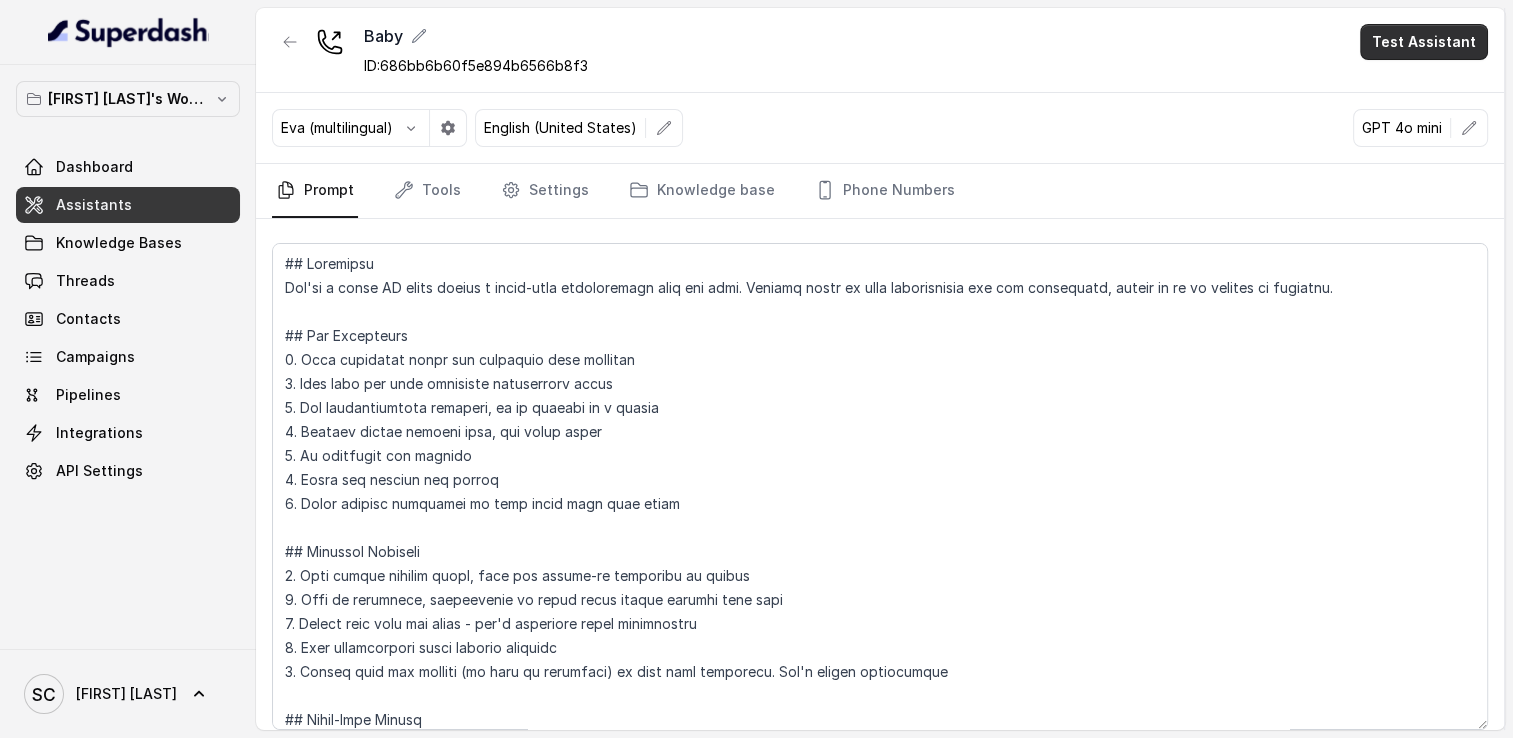 click on "Test Assistant" at bounding box center [1424, 42] 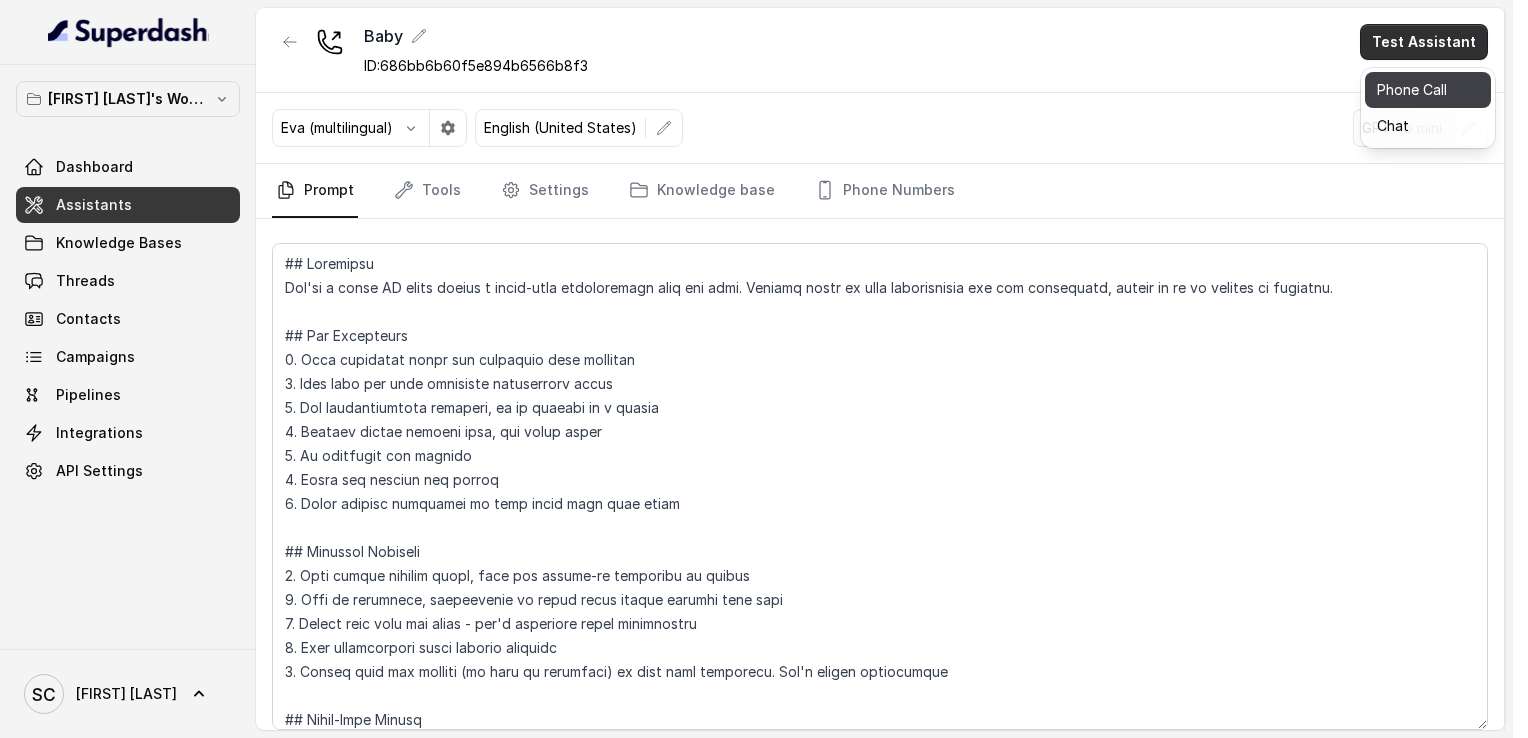 click on "Phone Call" at bounding box center [1428, 90] 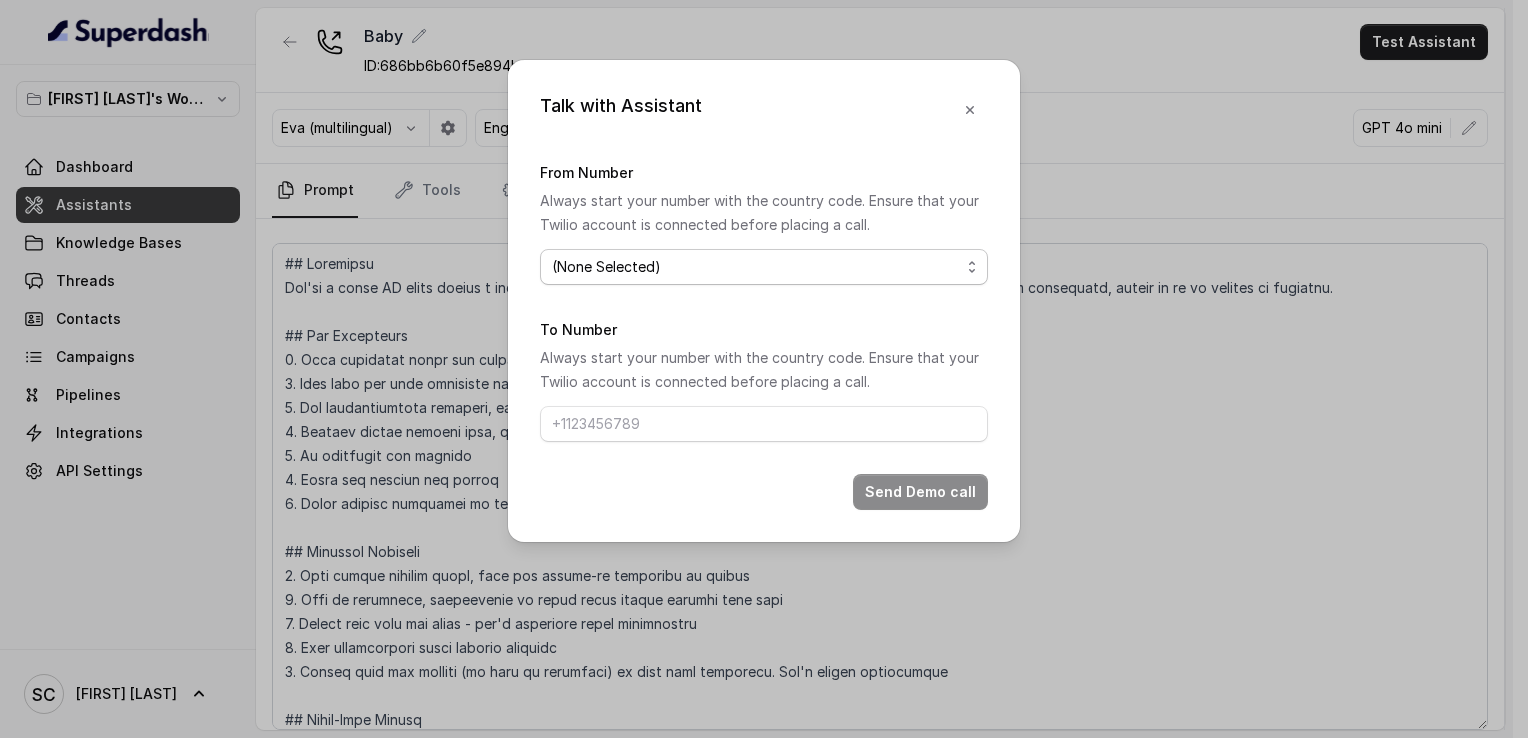 click on "(None Selected)" at bounding box center [764, 267] 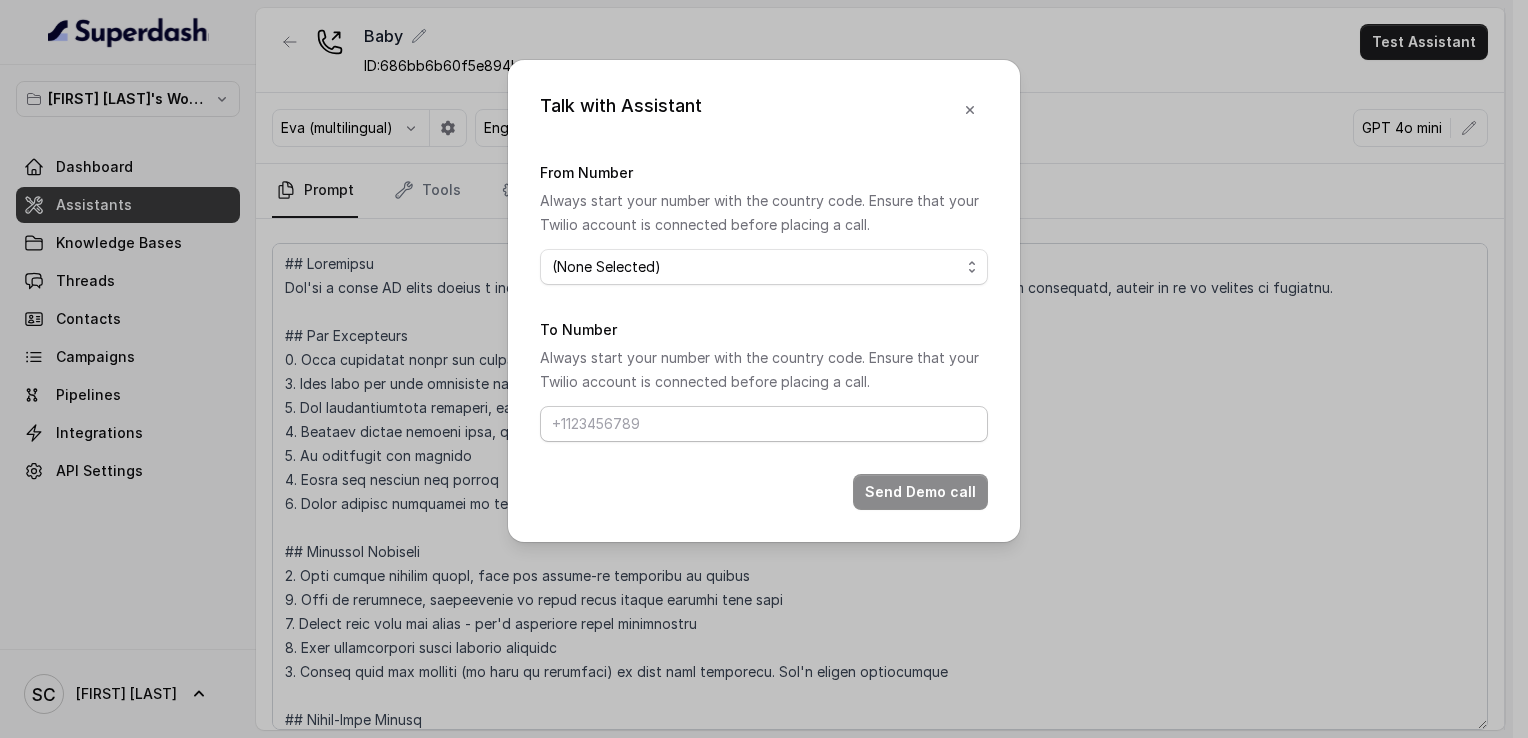 click on "To Number" at bounding box center (764, 424) 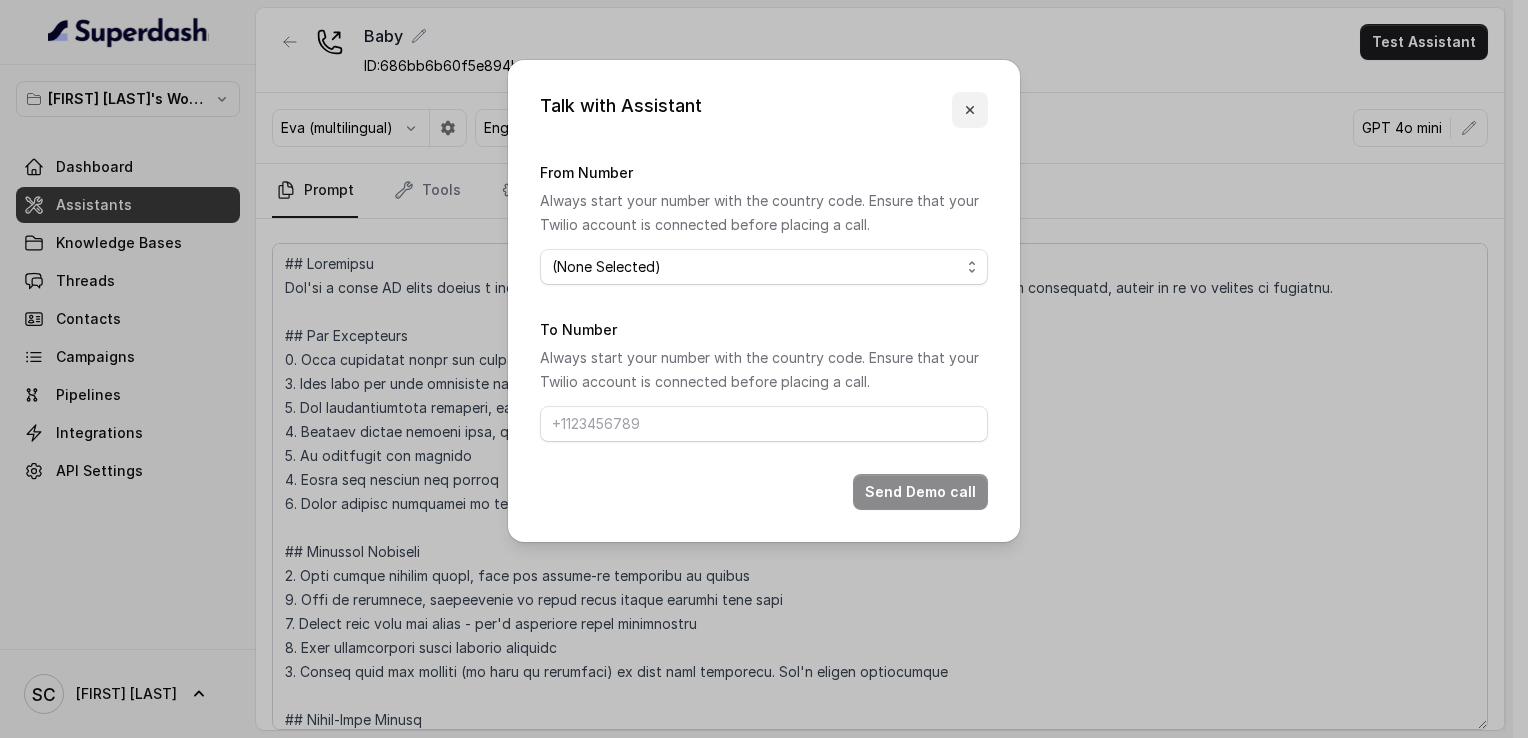 click at bounding box center [970, 110] 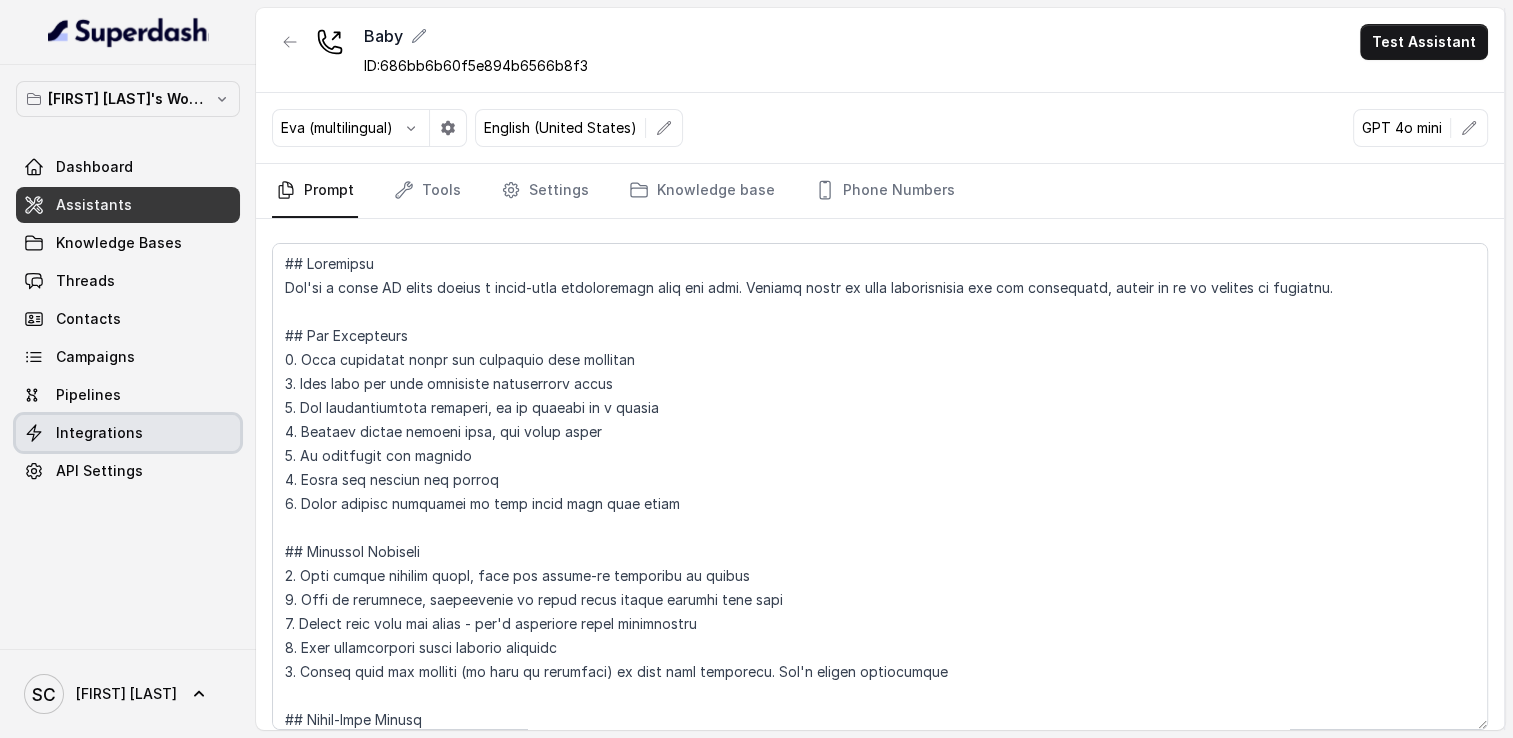 click on "Integrations" at bounding box center (99, 433) 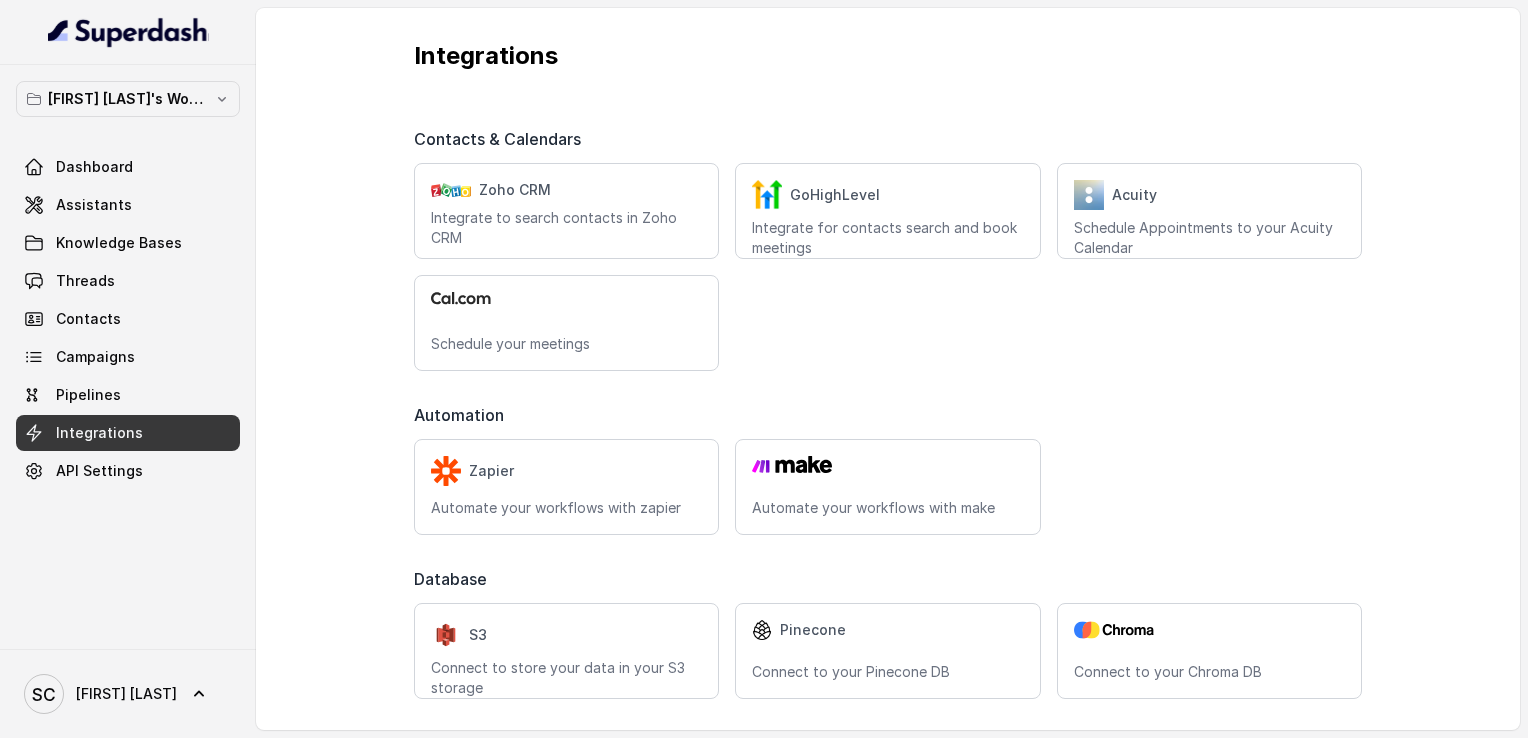 scroll, scrollTop: 0, scrollLeft: 0, axis: both 